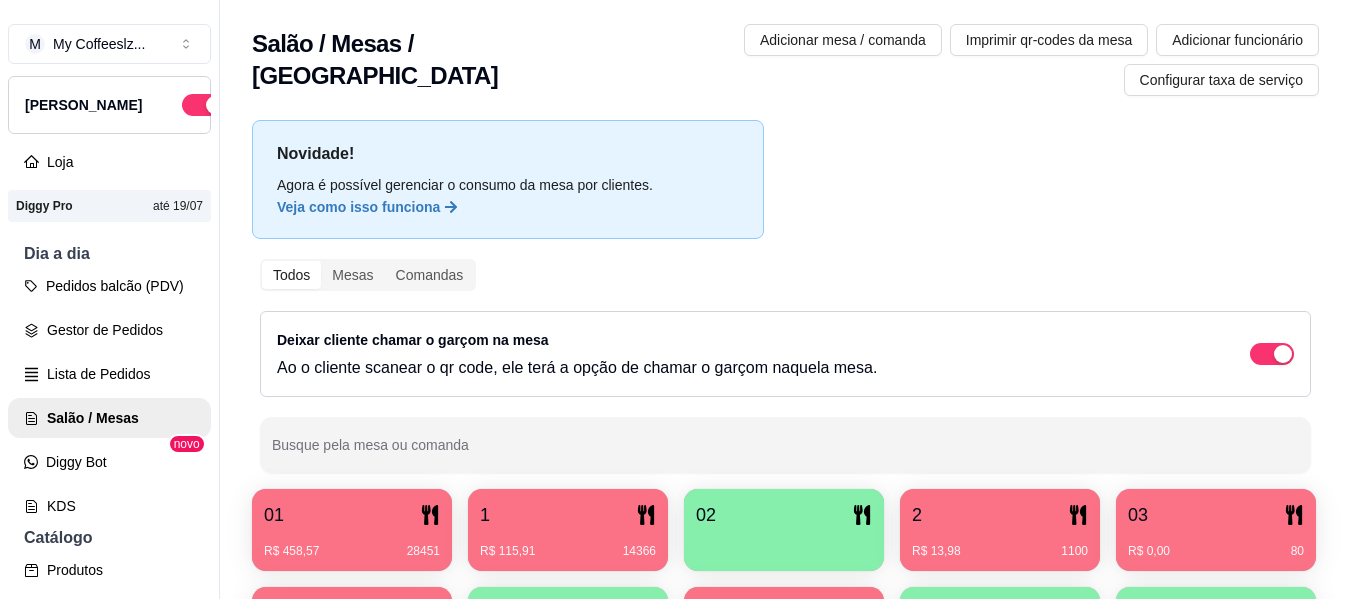 scroll, scrollTop: 0, scrollLeft: 0, axis: both 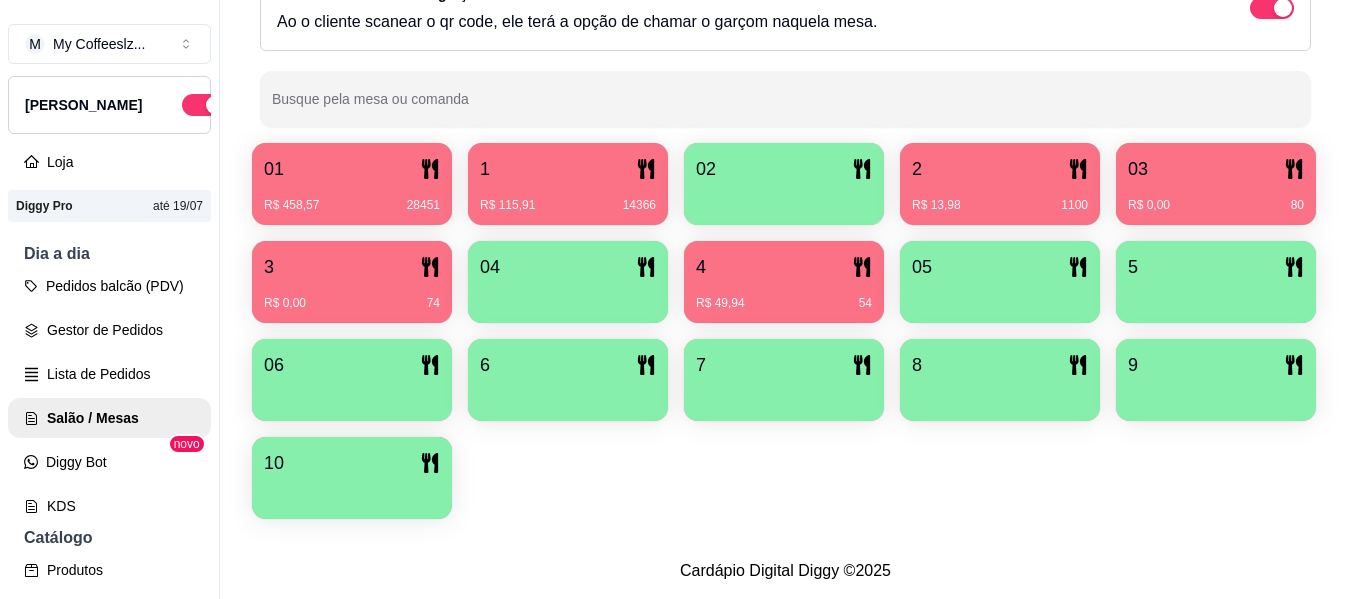 click at bounding box center [568, 296] 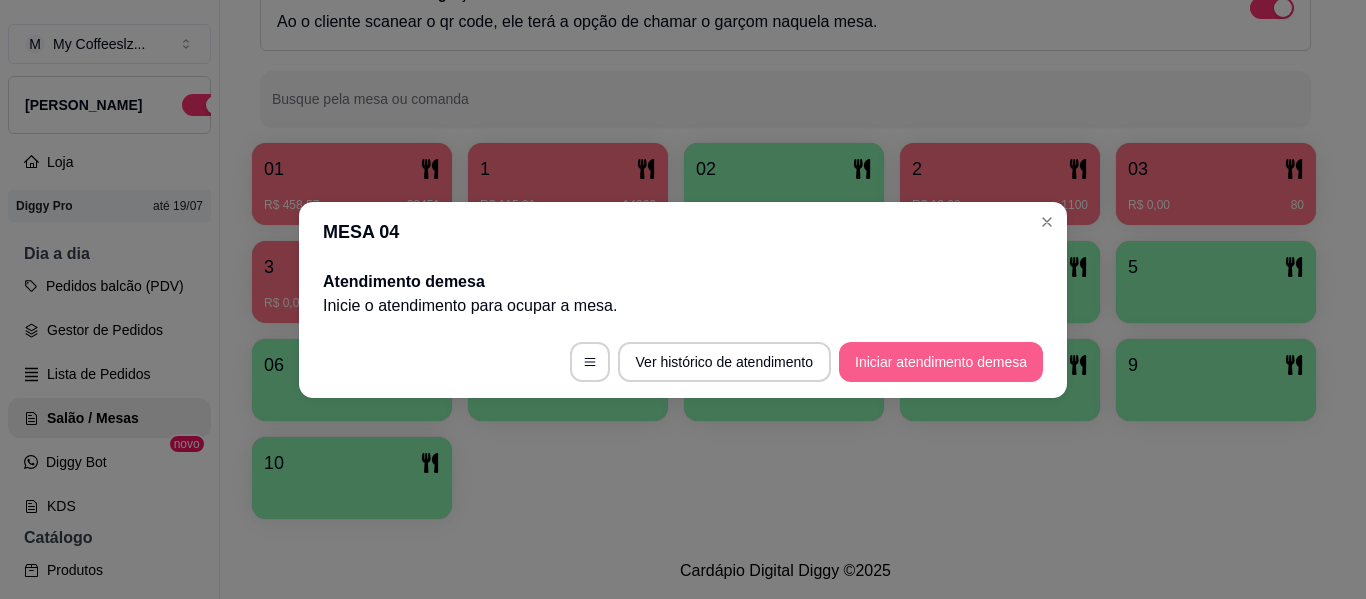 click on "Iniciar atendimento de  mesa" at bounding box center (941, 362) 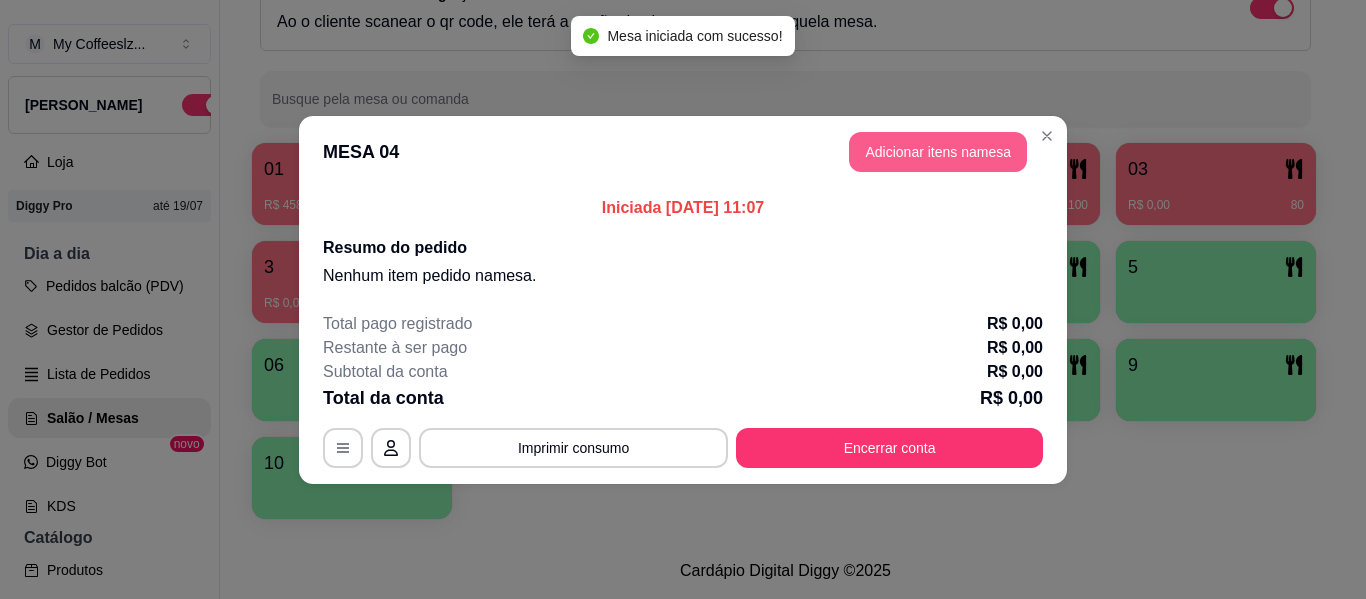 click on "Adicionar itens na  mesa" at bounding box center (938, 152) 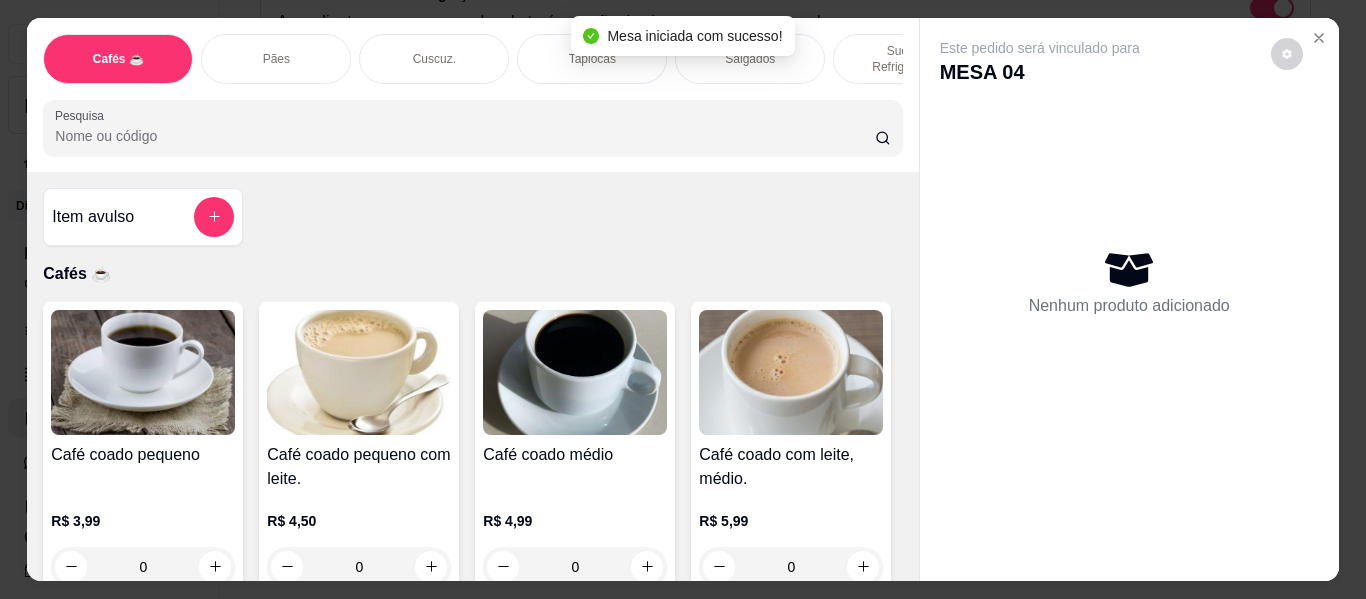 click on "Nenhum produto adicionado" at bounding box center [1129, 282] 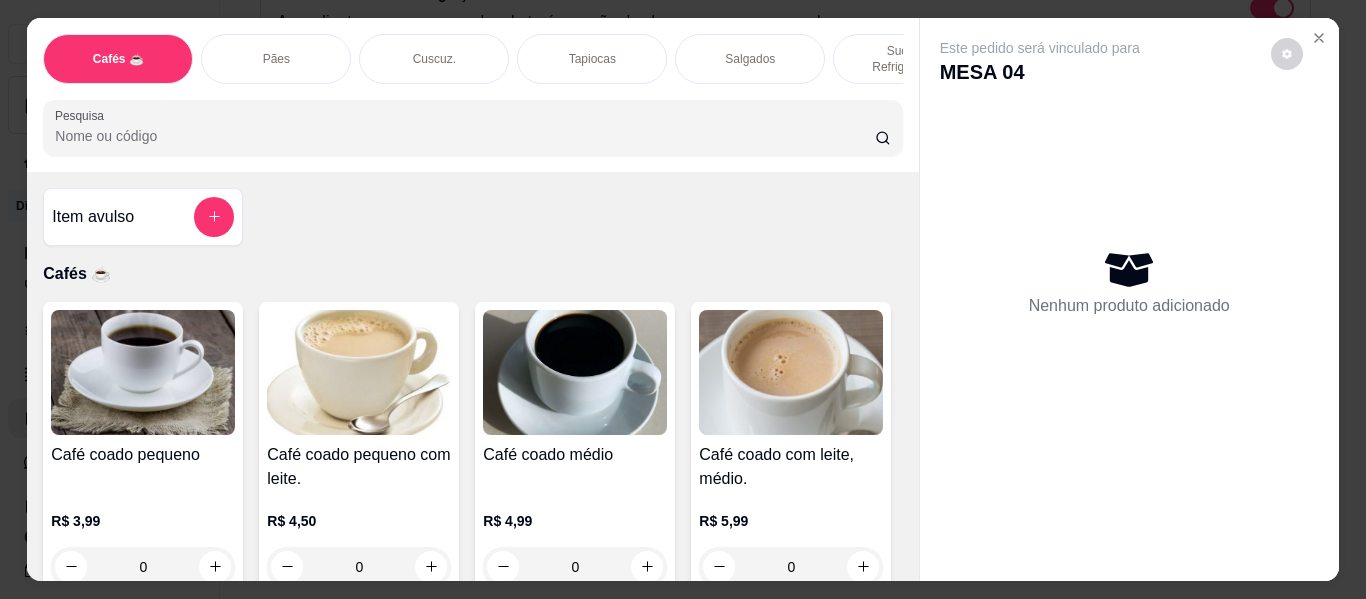 scroll, scrollTop: 200, scrollLeft: 0, axis: vertical 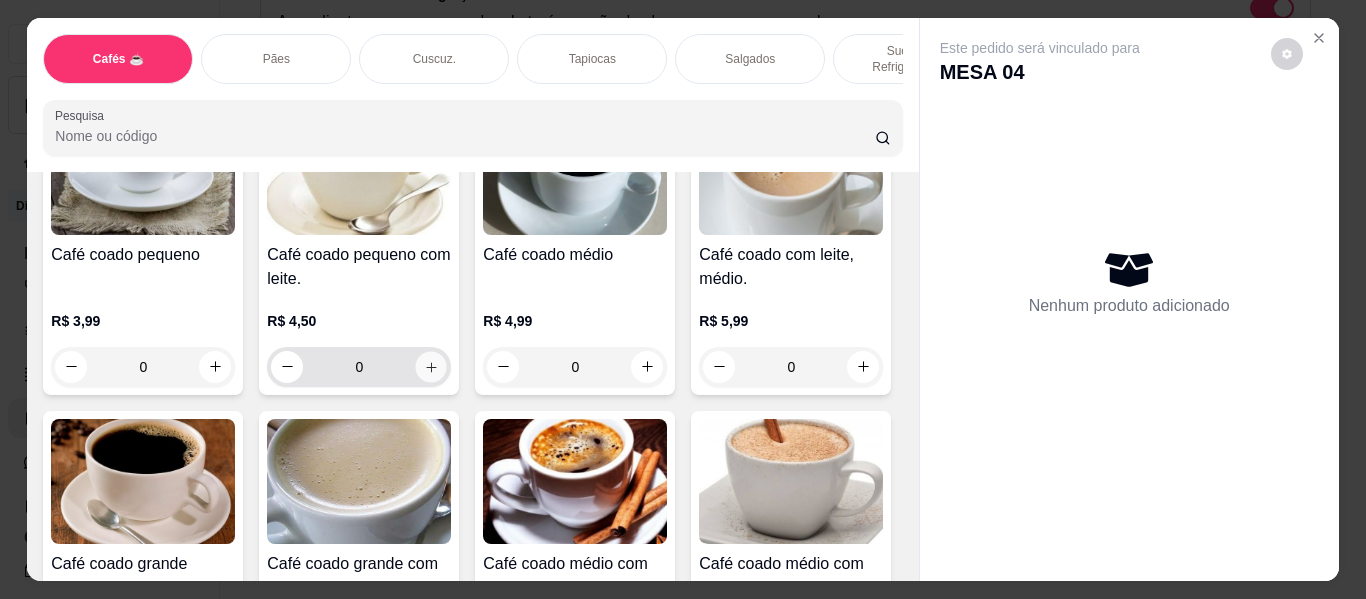 click at bounding box center [431, 366] 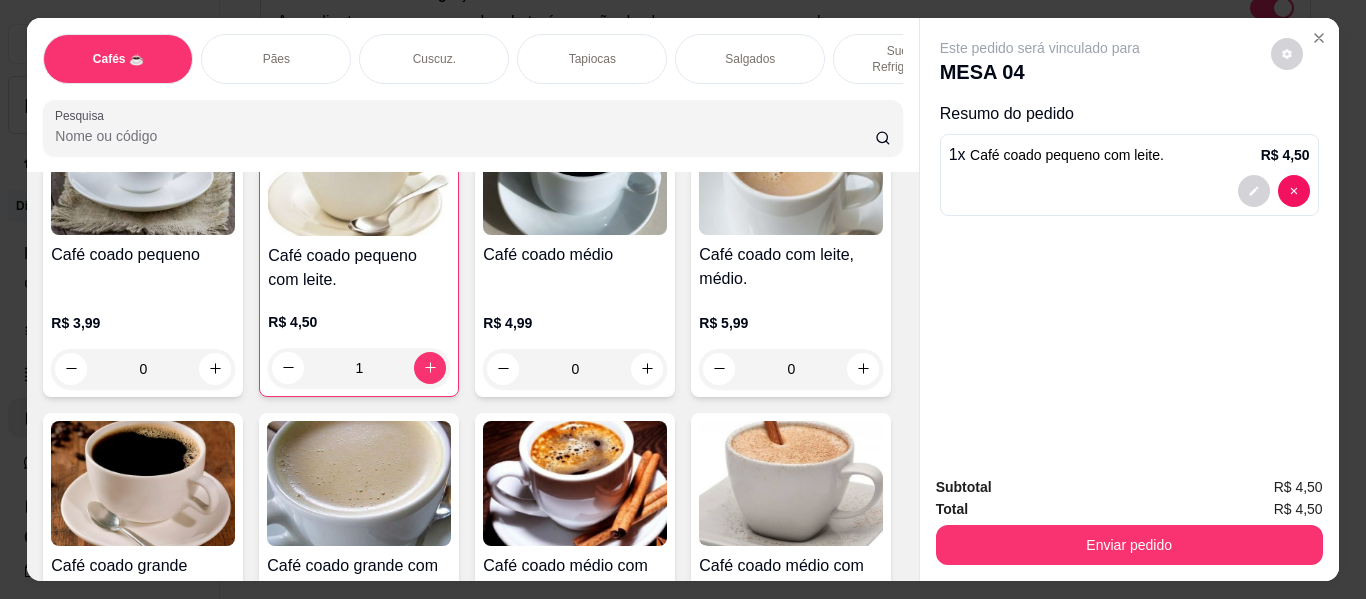 click on "Sucos e Refrigerantes" at bounding box center (908, 59) 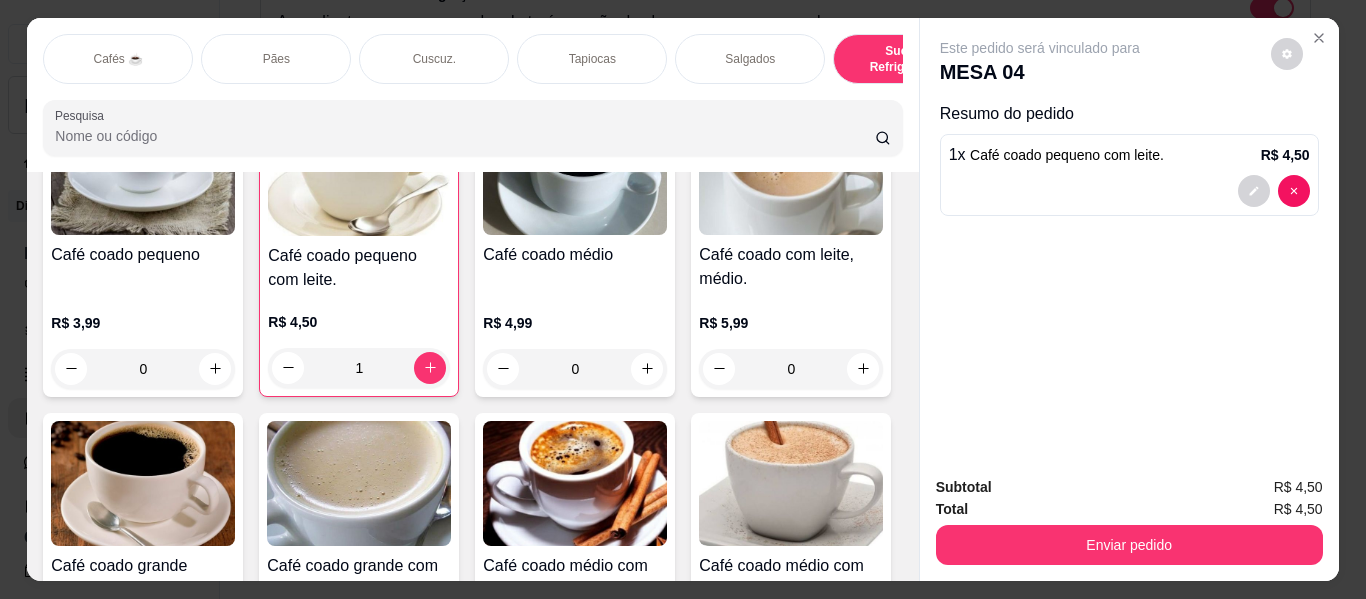 scroll, scrollTop: 9514, scrollLeft: 0, axis: vertical 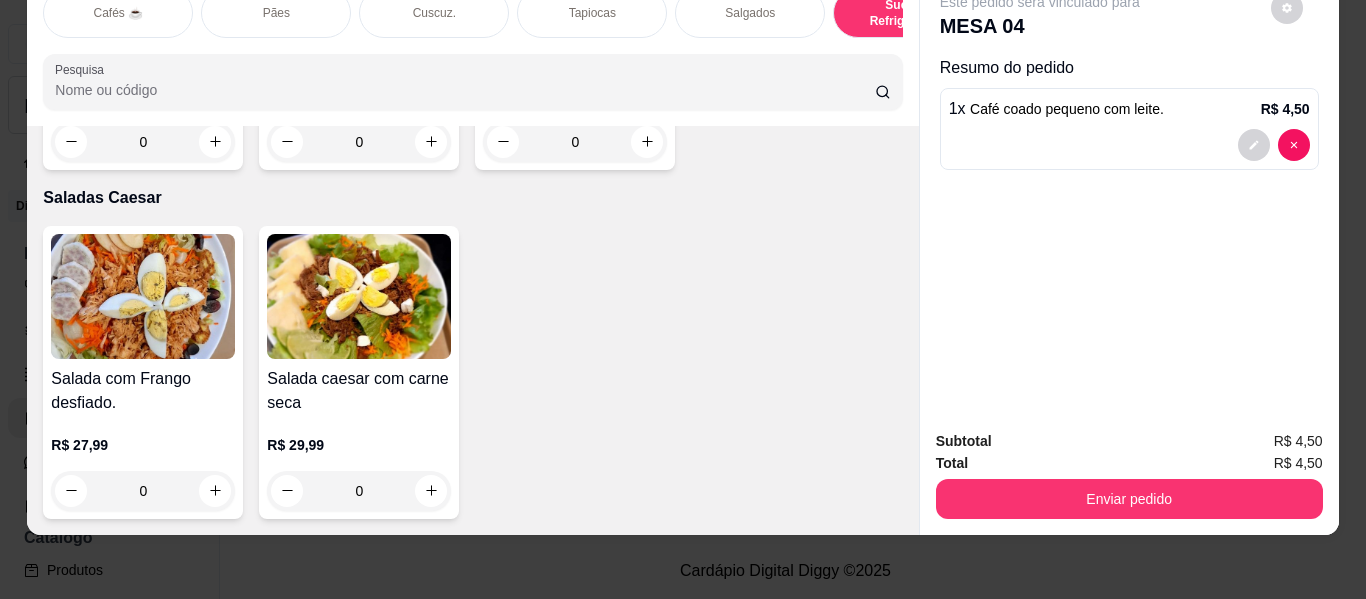 click 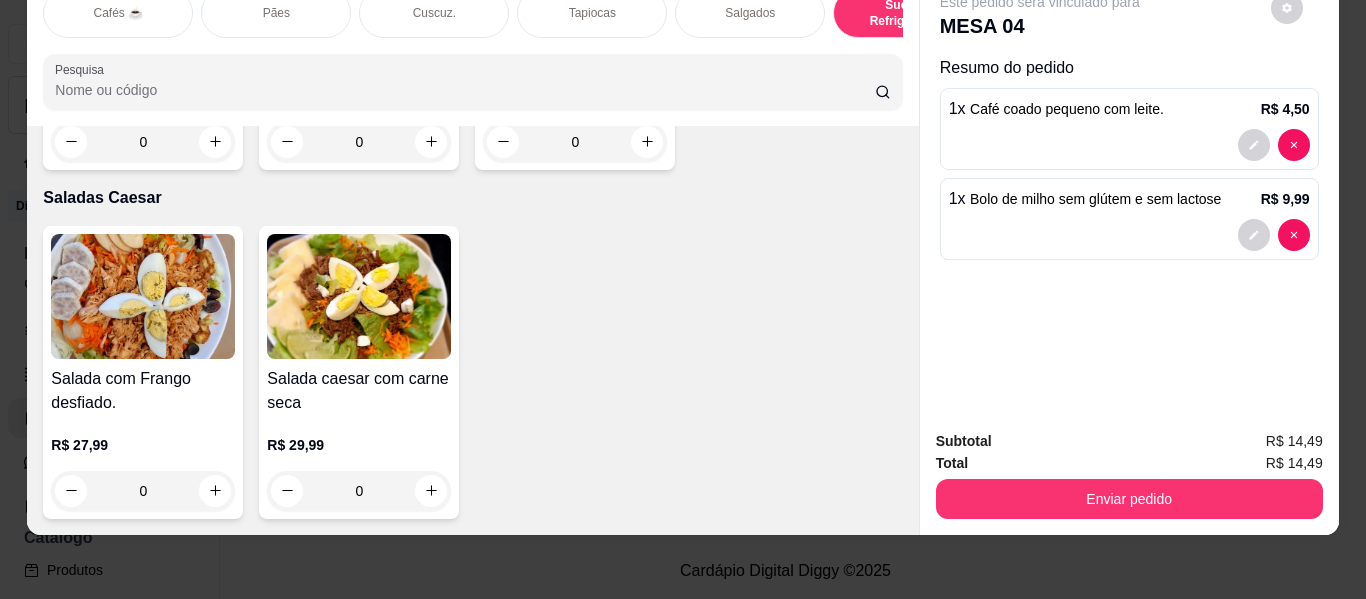 type on "1" 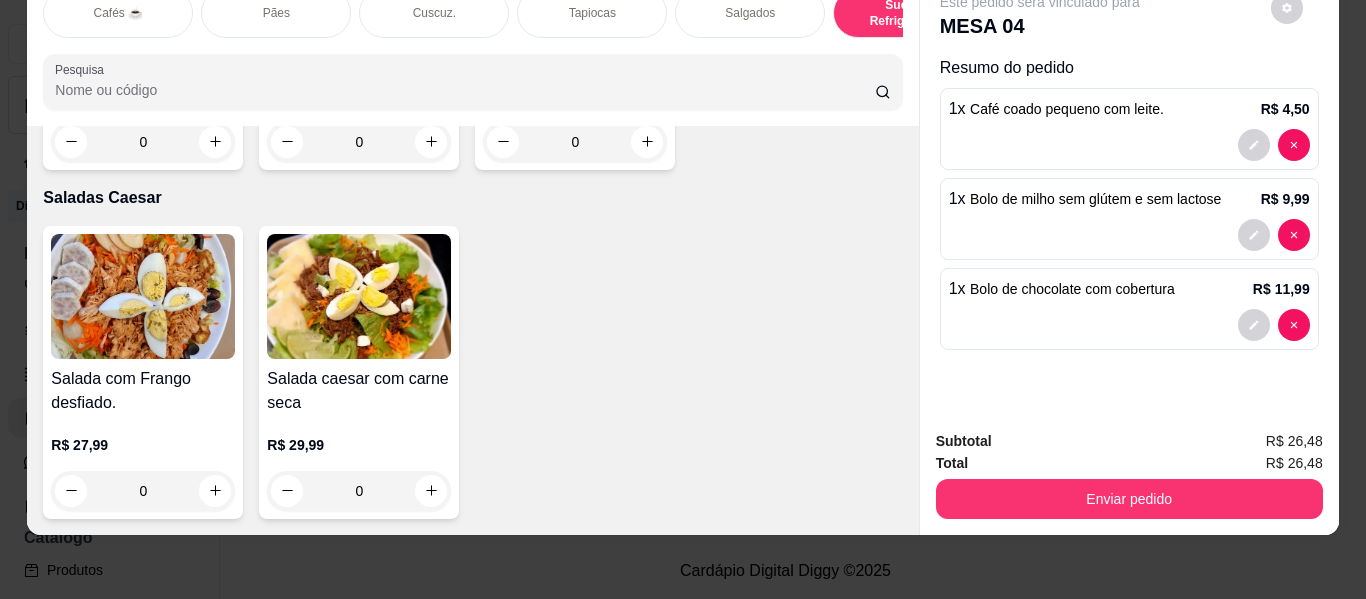 click 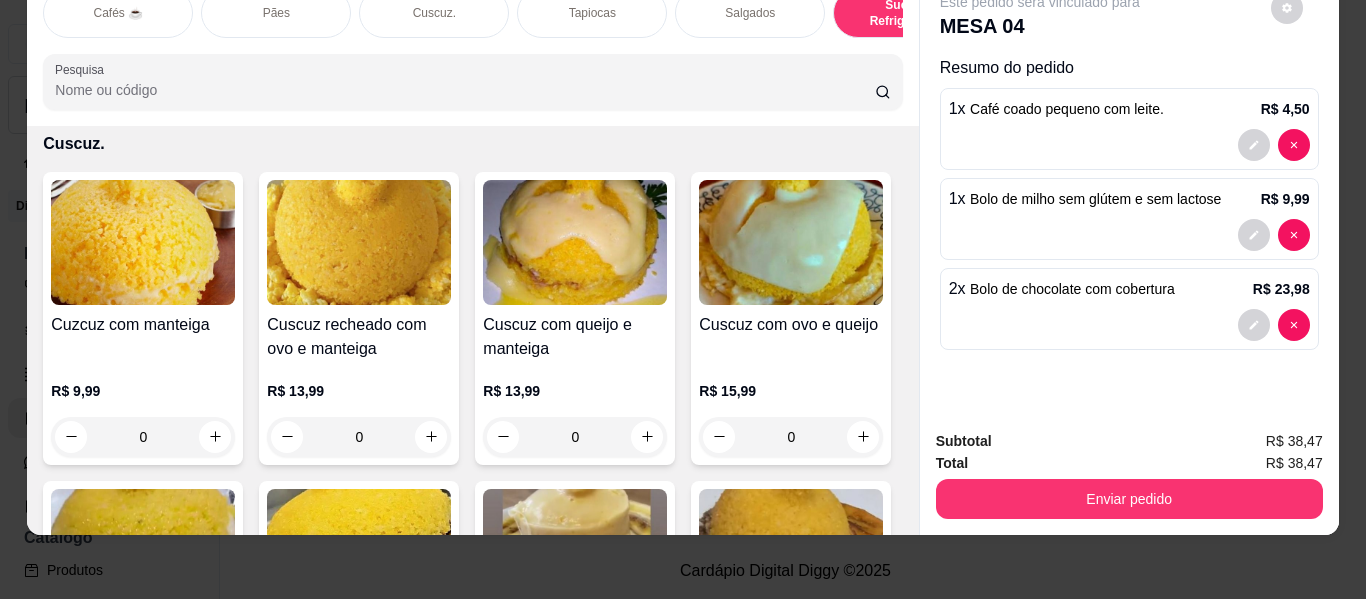 scroll, scrollTop: 3814, scrollLeft: 0, axis: vertical 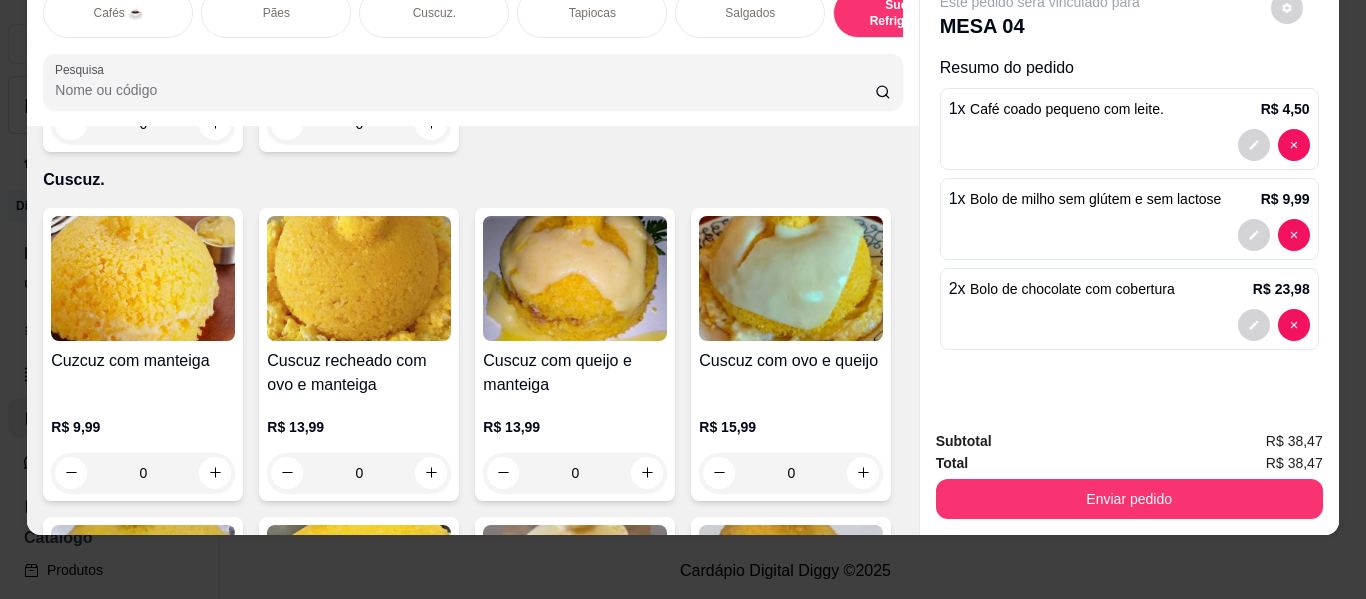 click 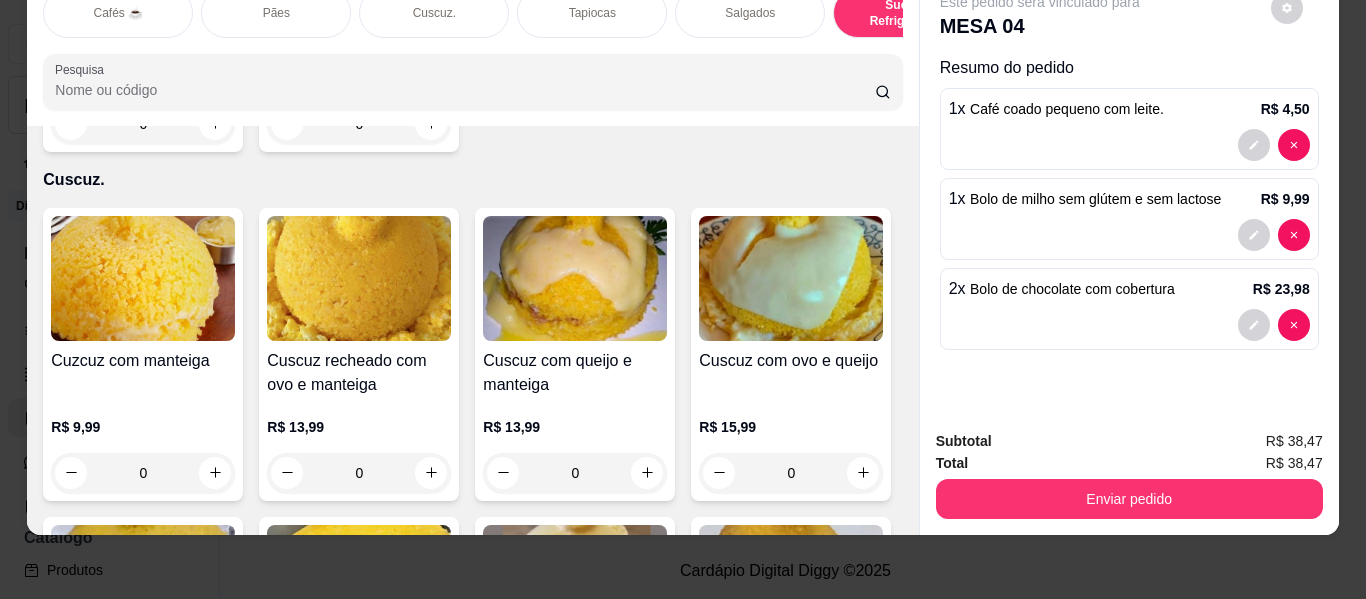 click at bounding box center [431, -495] 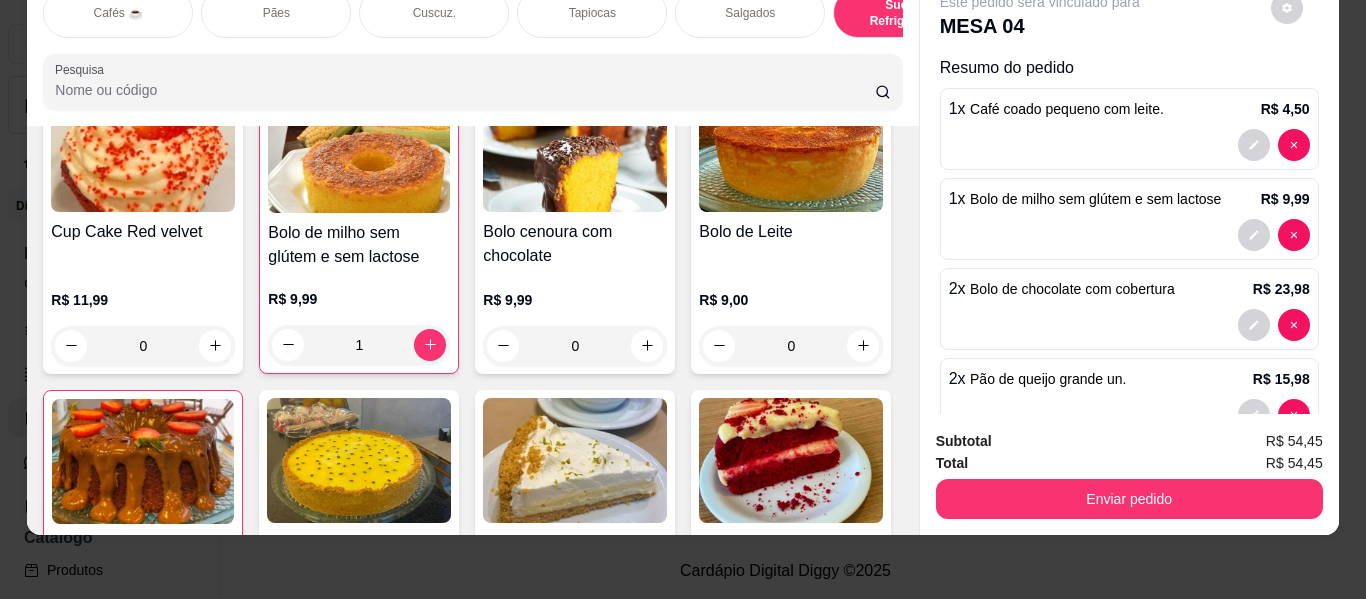 scroll, scrollTop: 8914, scrollLeft: 0, axis: vertical 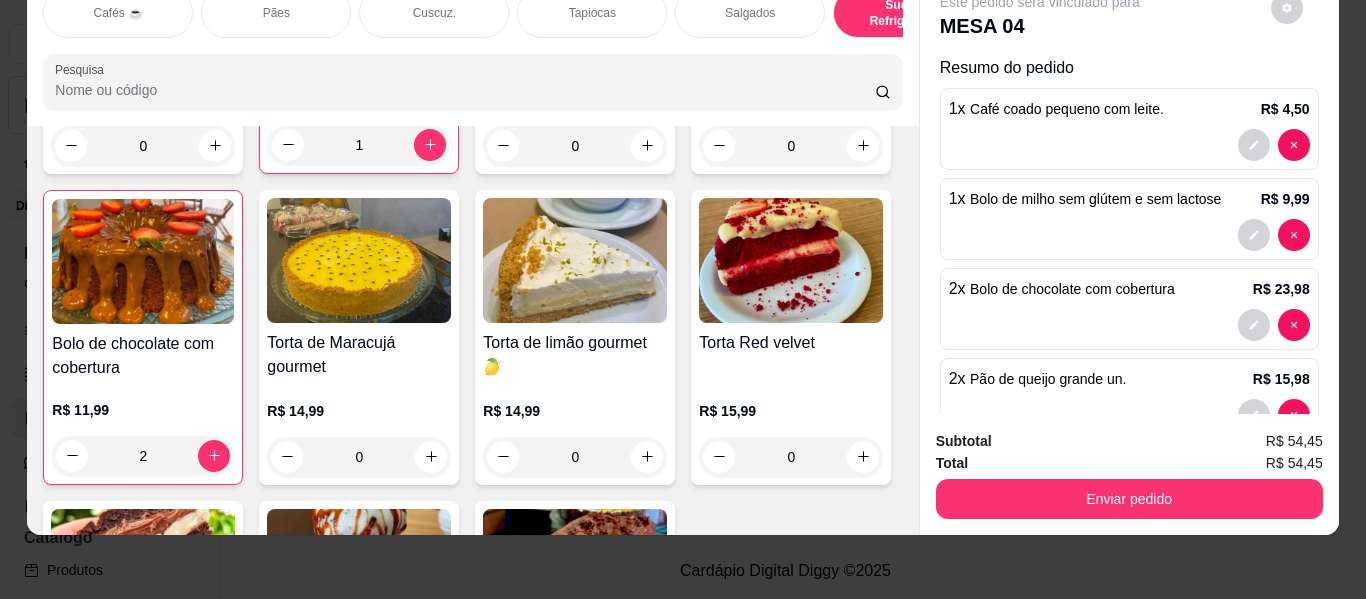 click 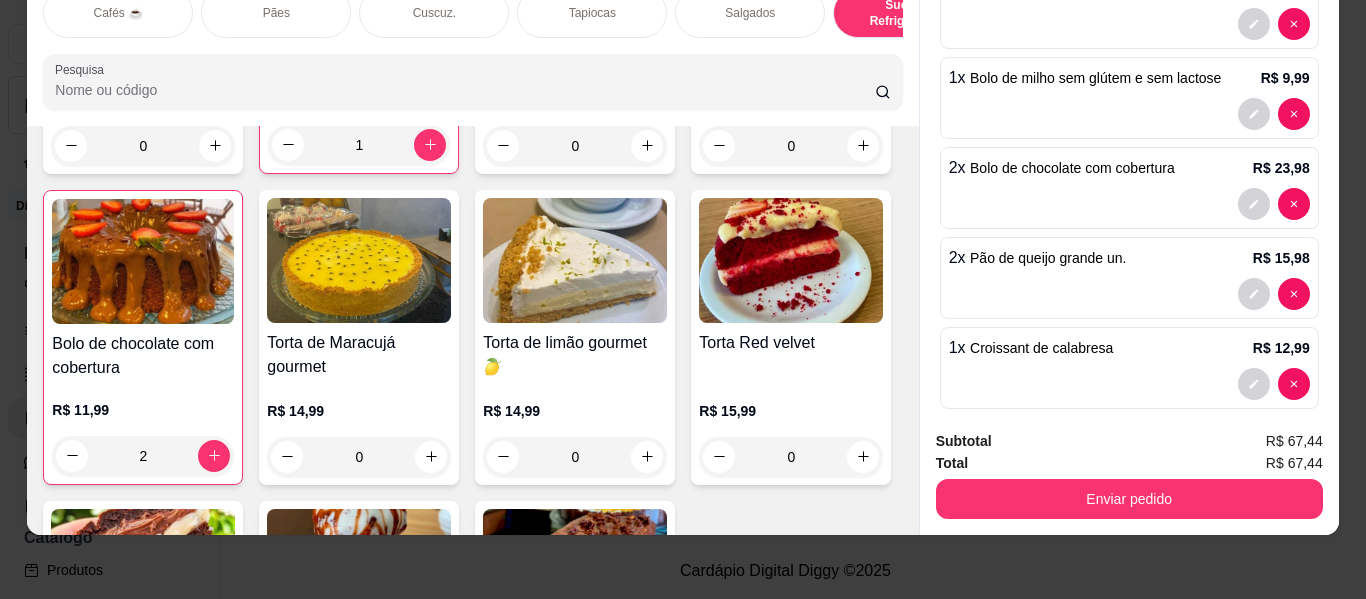 scroll, scrollTop: 143, scrollLeft: 0, axis: vertical 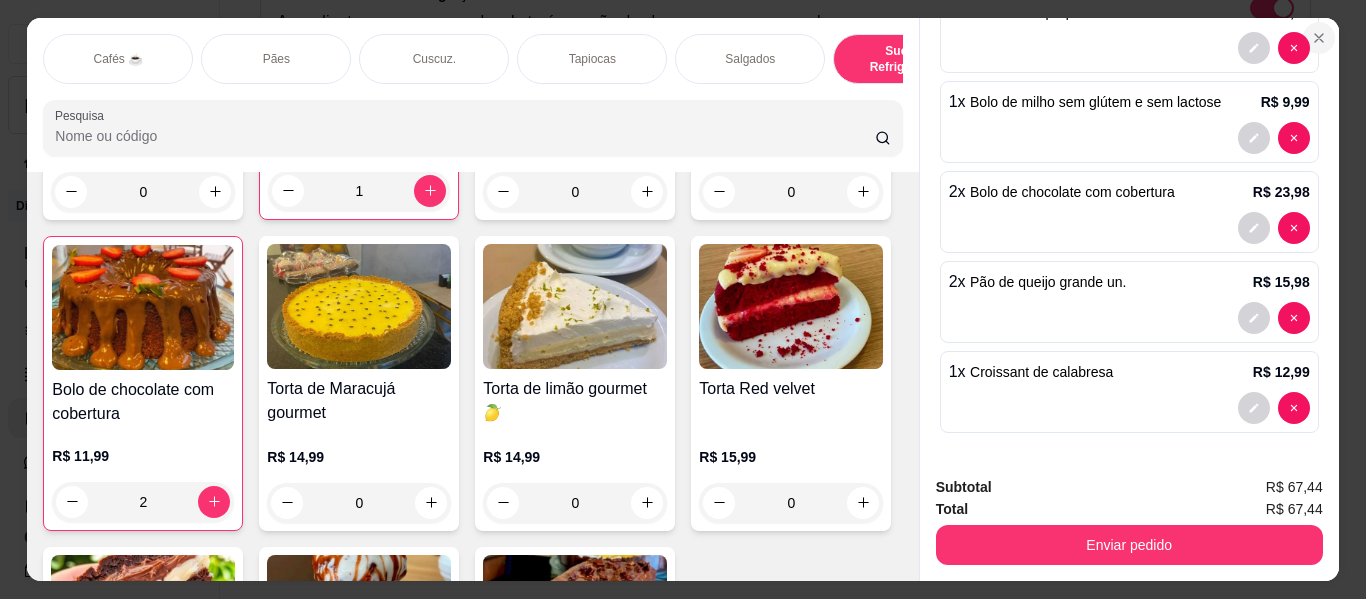 click at bounding box center (1319, 38) 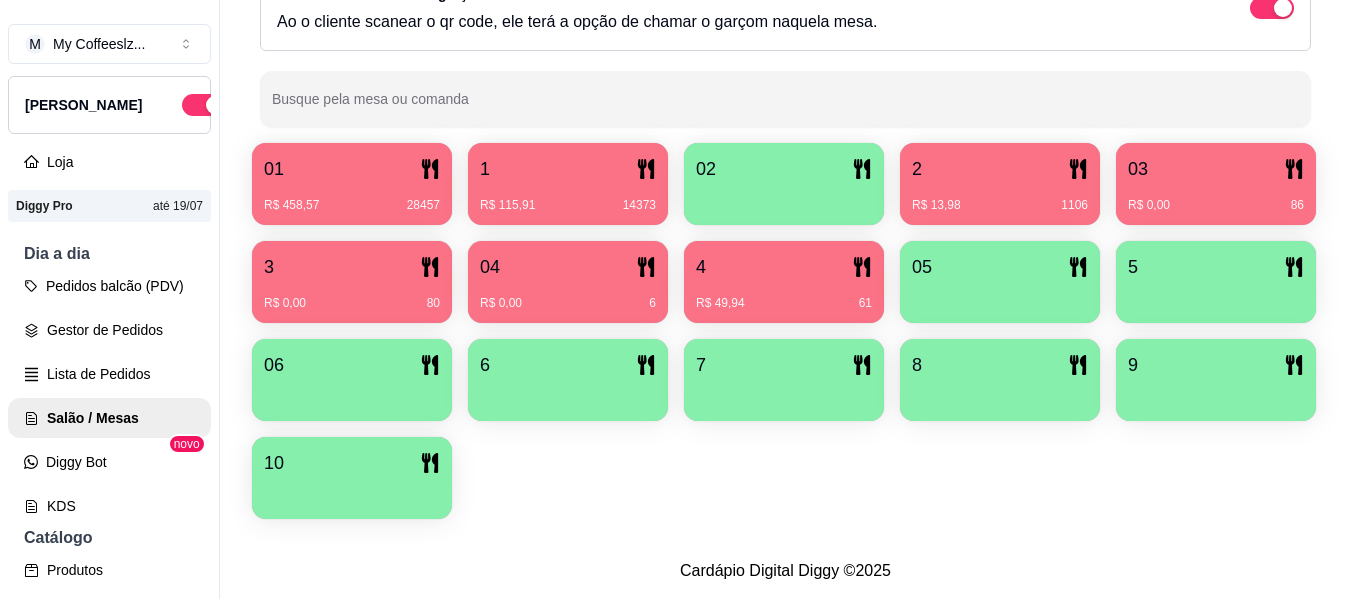 click on "01" at bounding box center [352, 169] 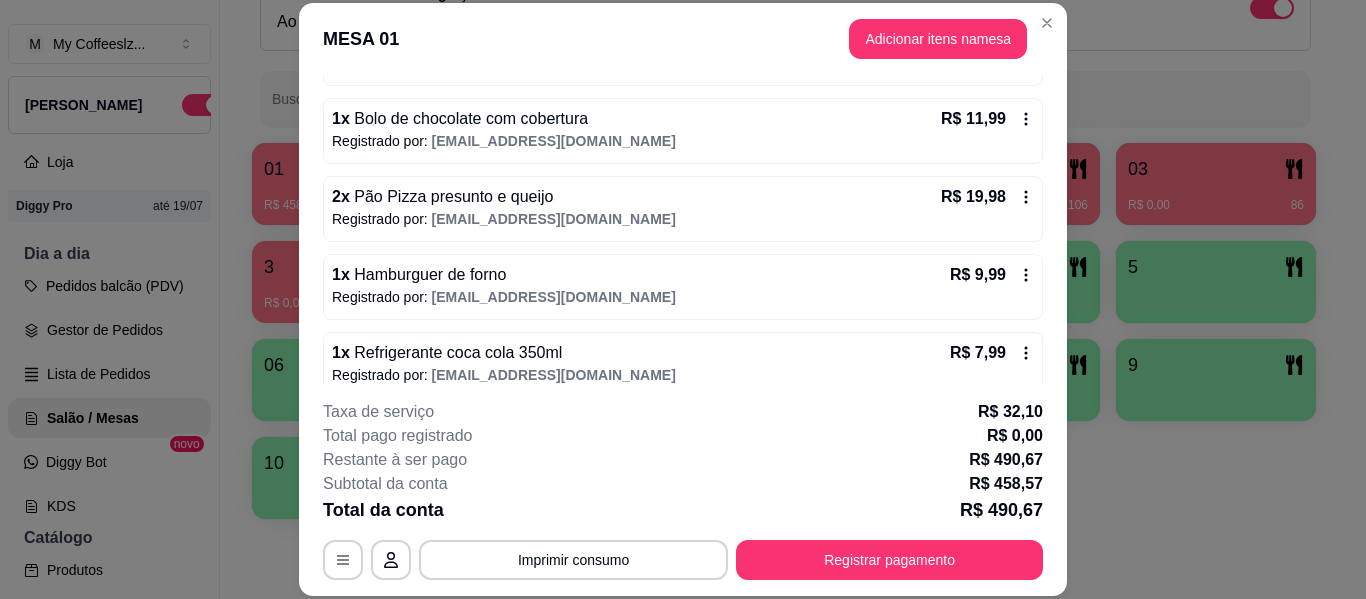 scroll, scrollTop: 2762, scrollLeft: 0, axis: vertical 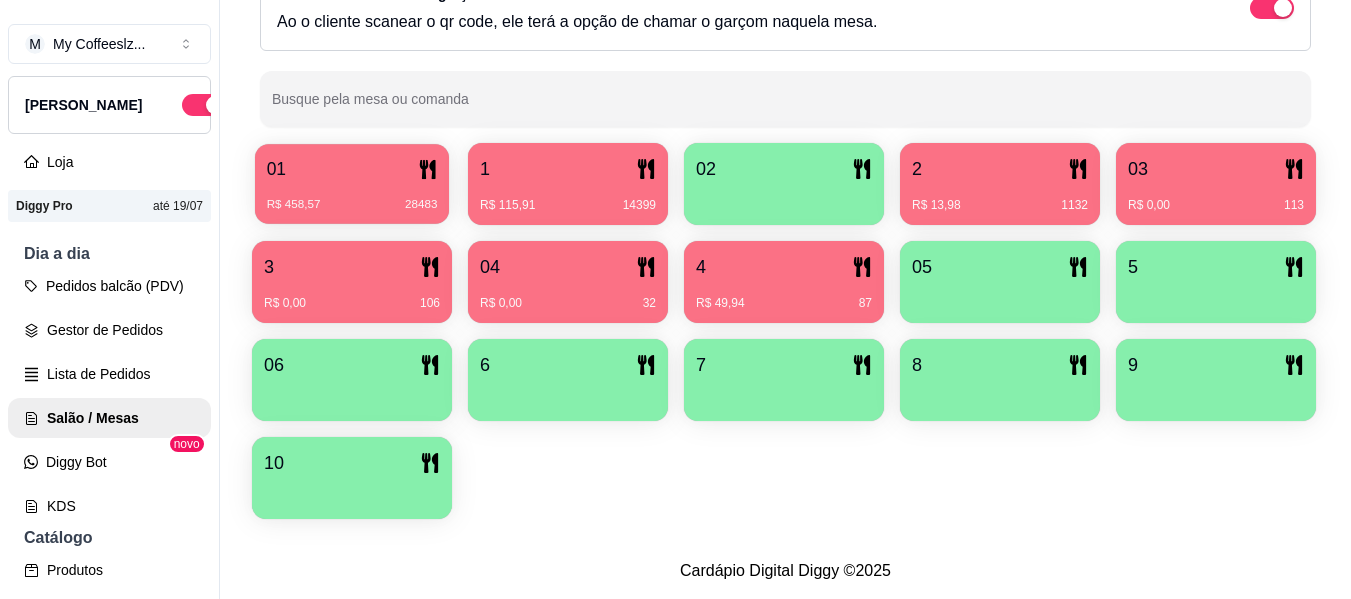 click on "R$ 458,57 28483" at bounding box center (352, 197) 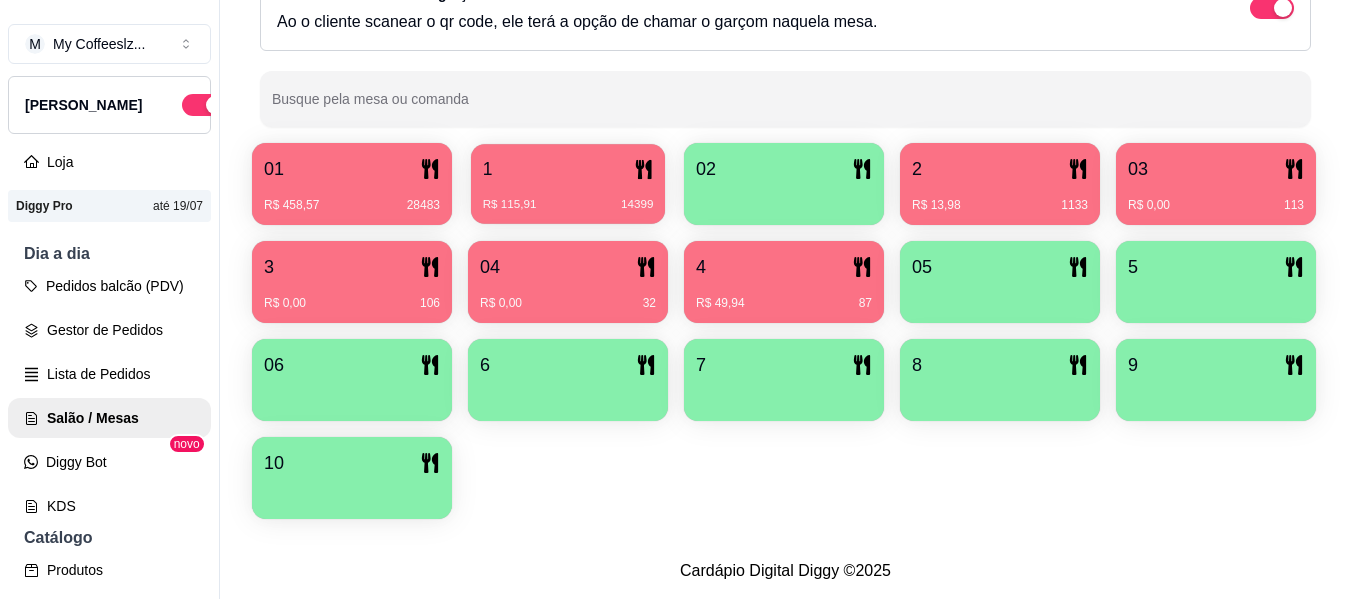 click on "R$ 115,91 14399" at bounding box center [568, 197] 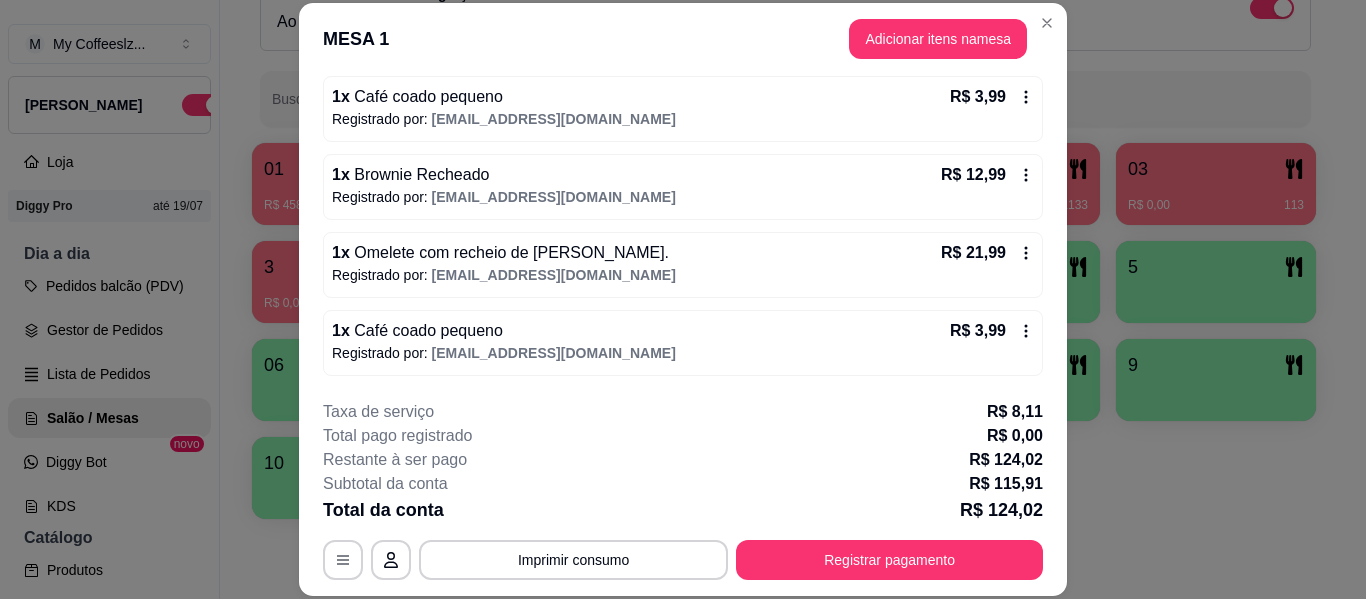 scroll, scrollTop: 660, scrollLeft: 0, axis: vertical 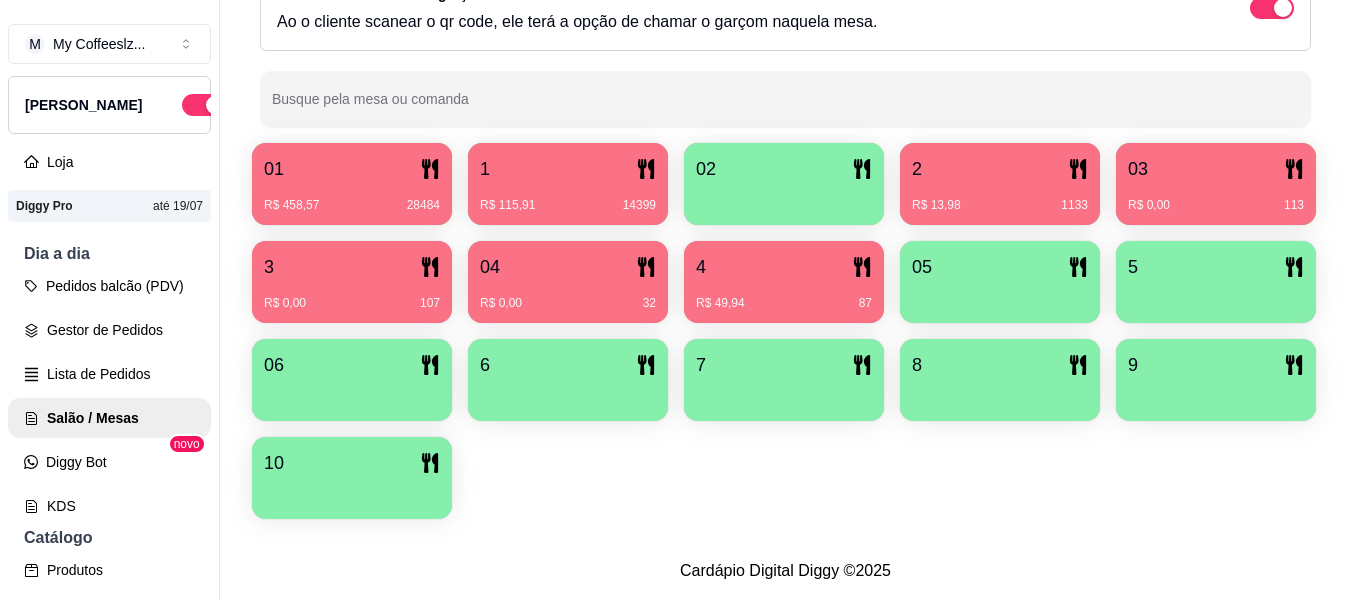 click on "R$ 115,91 14399" at bounding box center (568, 198) 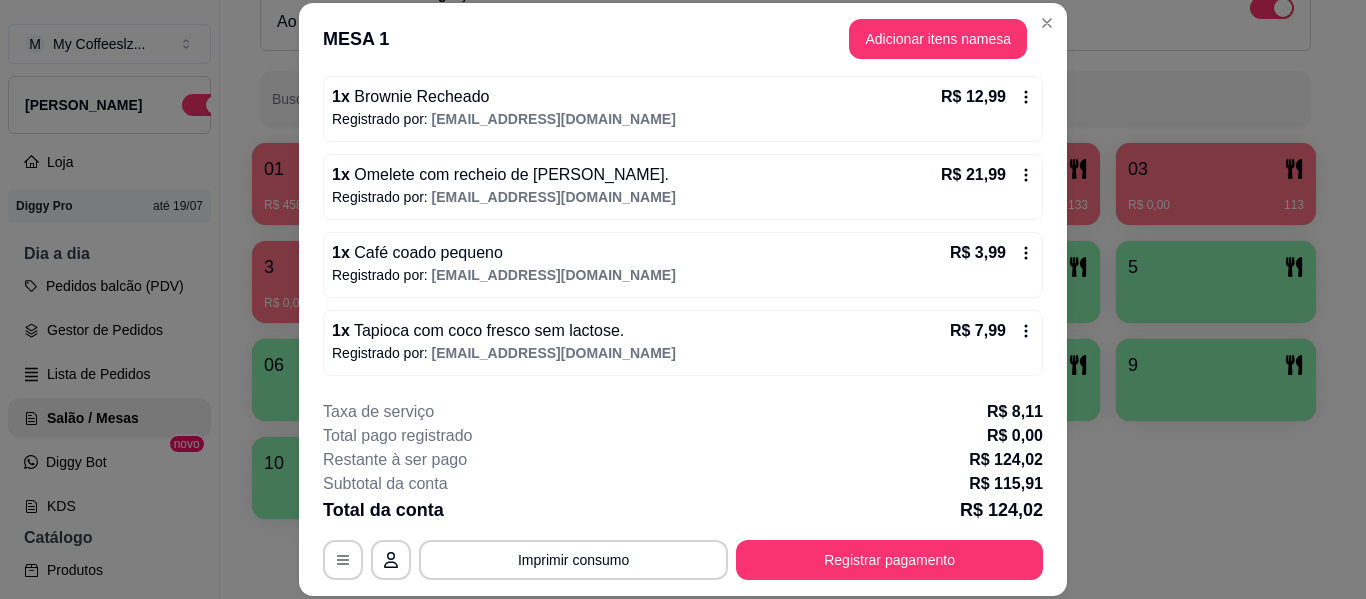 scroll, scrollTop: 560, scrollLeft: 0, axis: vertical 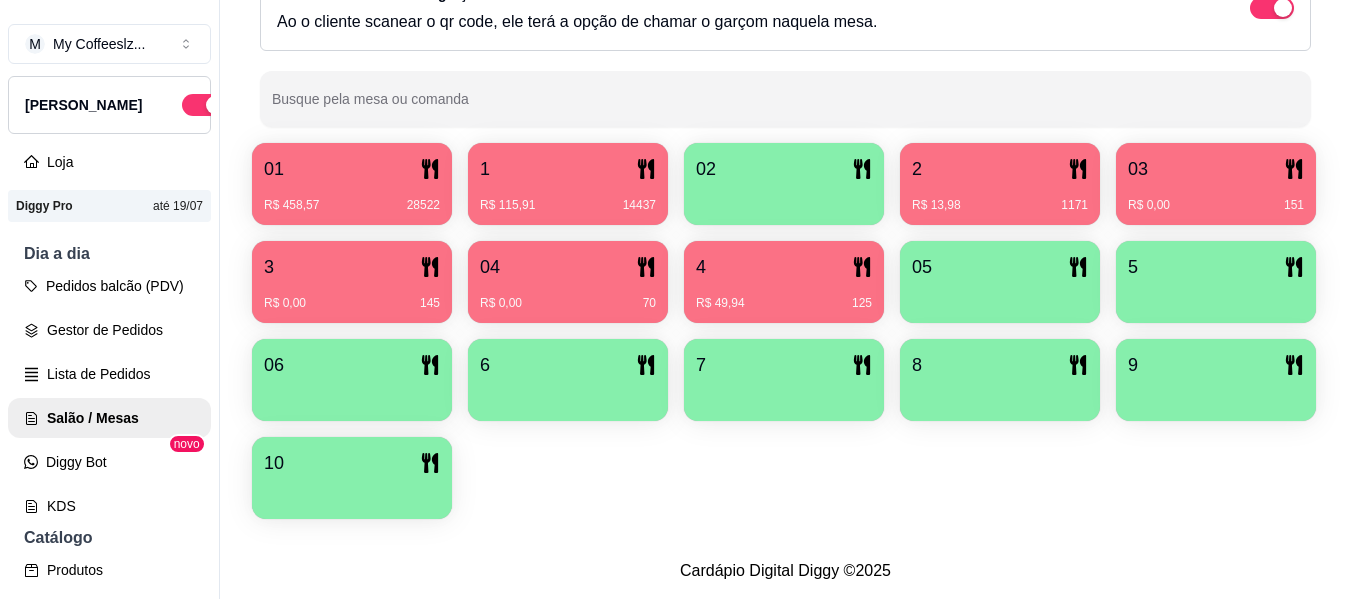 click on "02" at bounding box center [784, 169] 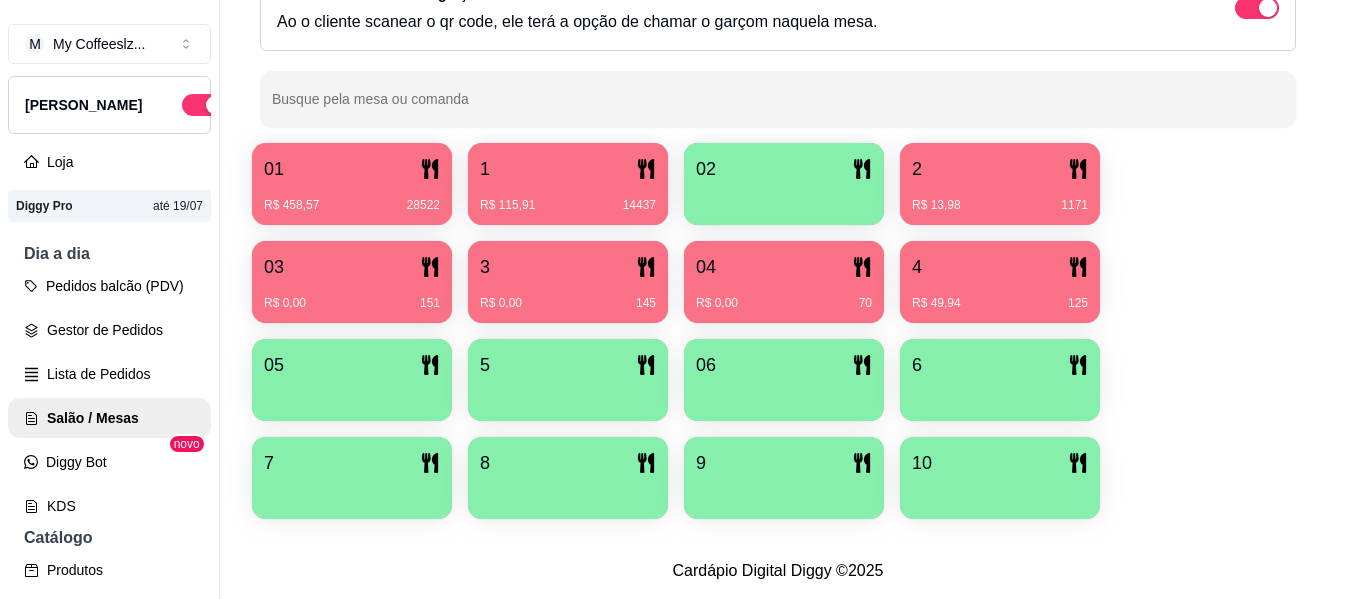 click on "02" at bounding box center (784, 169) 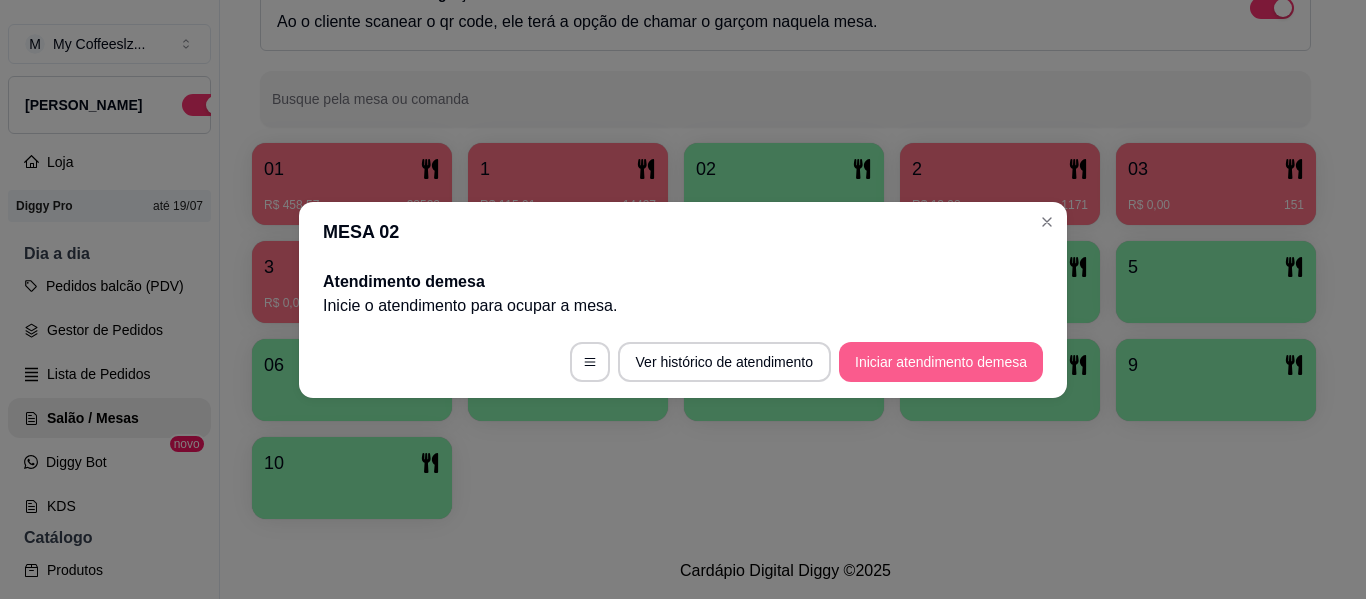 click on "Iniciar atendimento de  mesa" at bounding box center [941, 362] 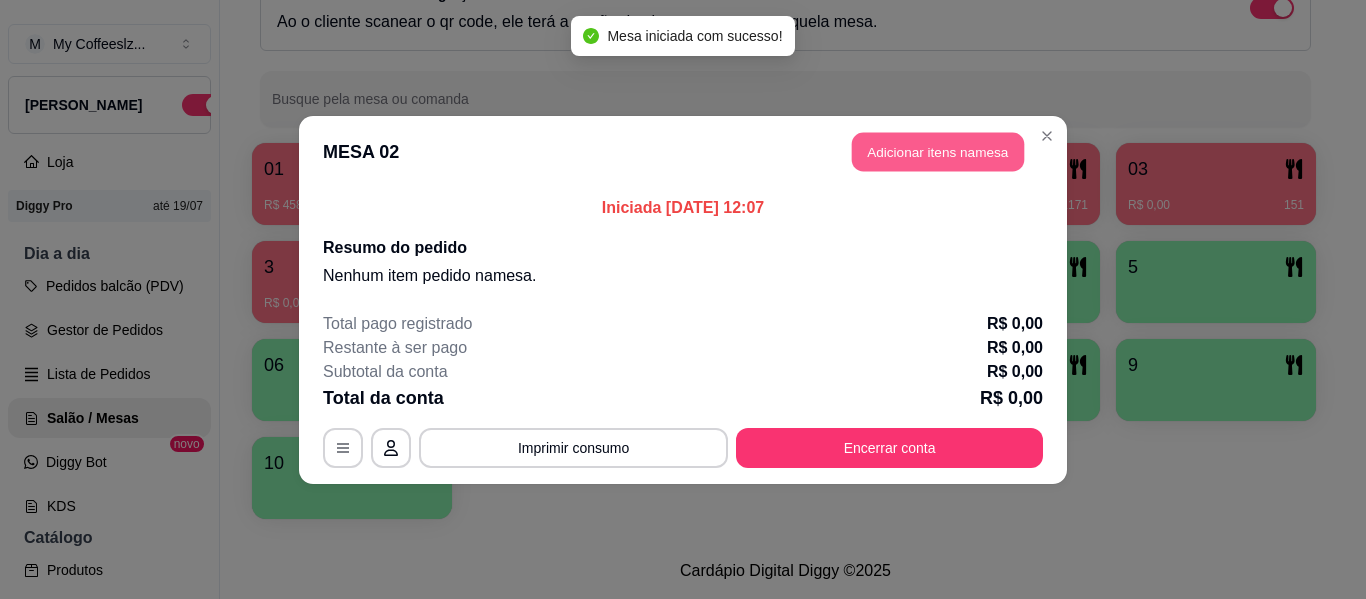 click on "Adicionar itens na  mesa" at bounding box center [938, 151] 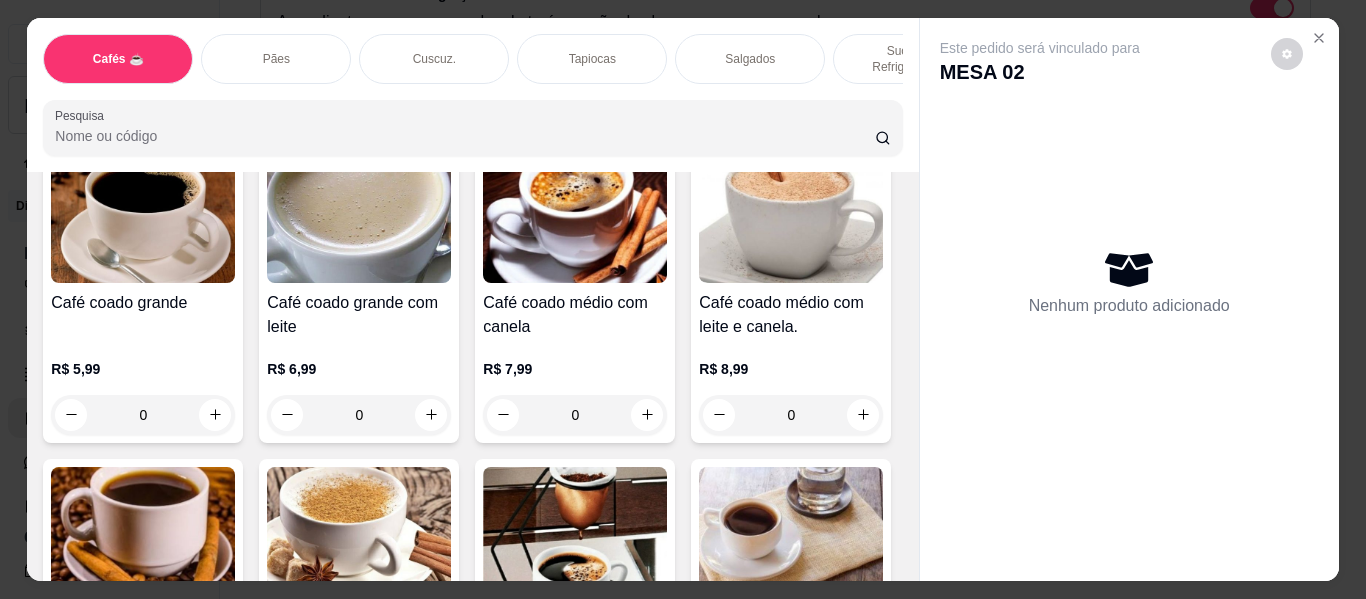 scroll, scrollTop: 500, scrollLeft: 0, axis: vertical 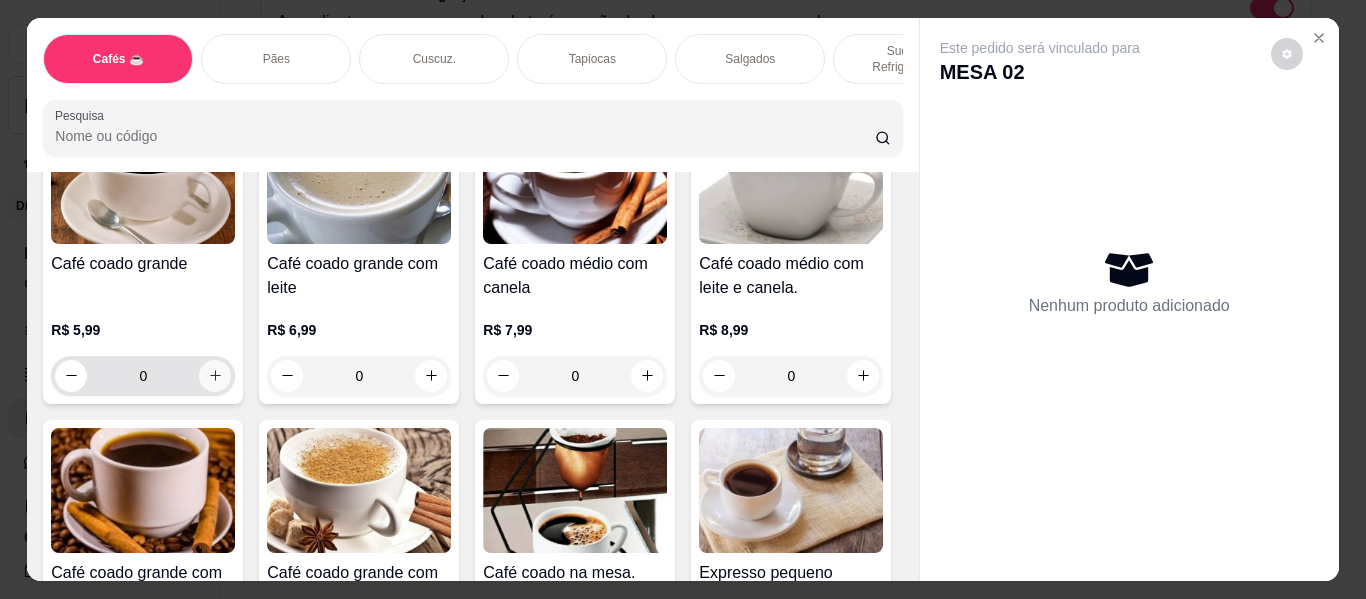 click 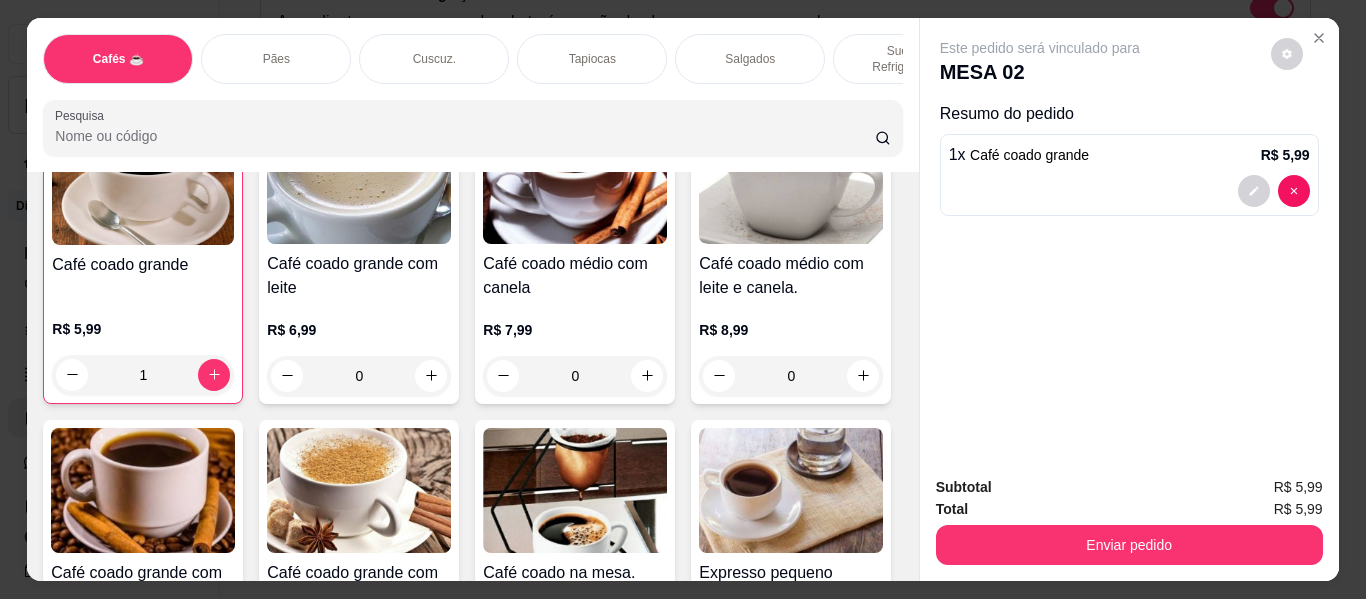 click on "Salgados" at bounding box center [750, 59] 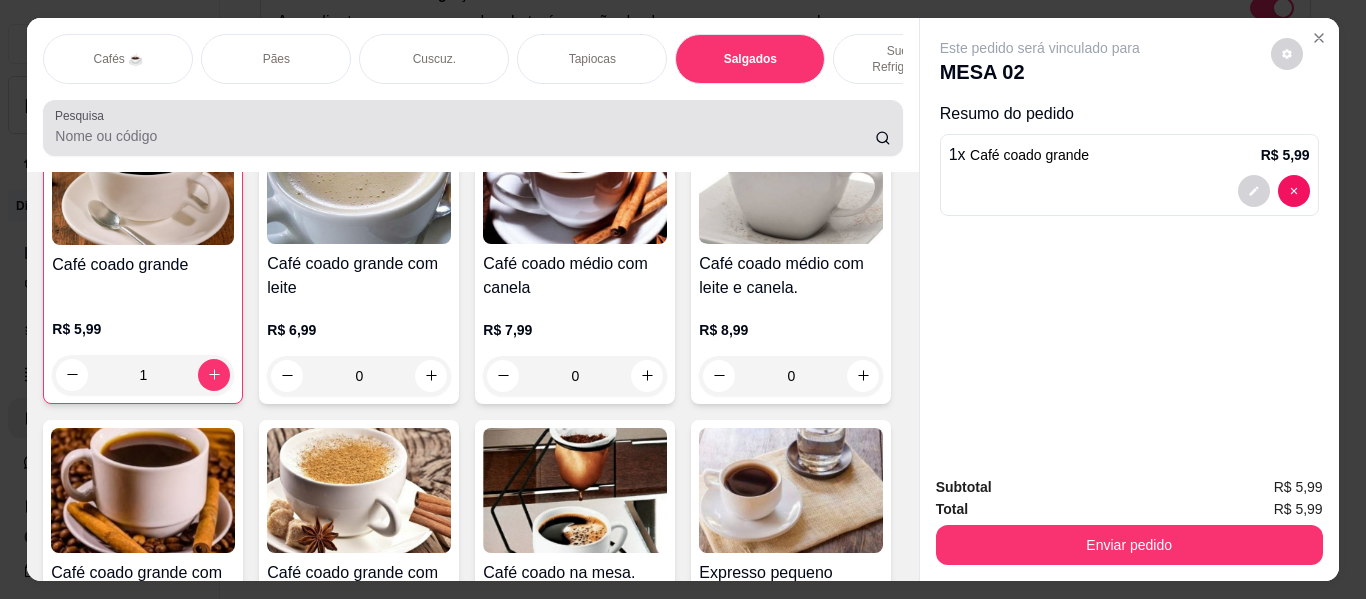 scroll, scrollTop: 8236, scrollLeft: 0, axis: vertical 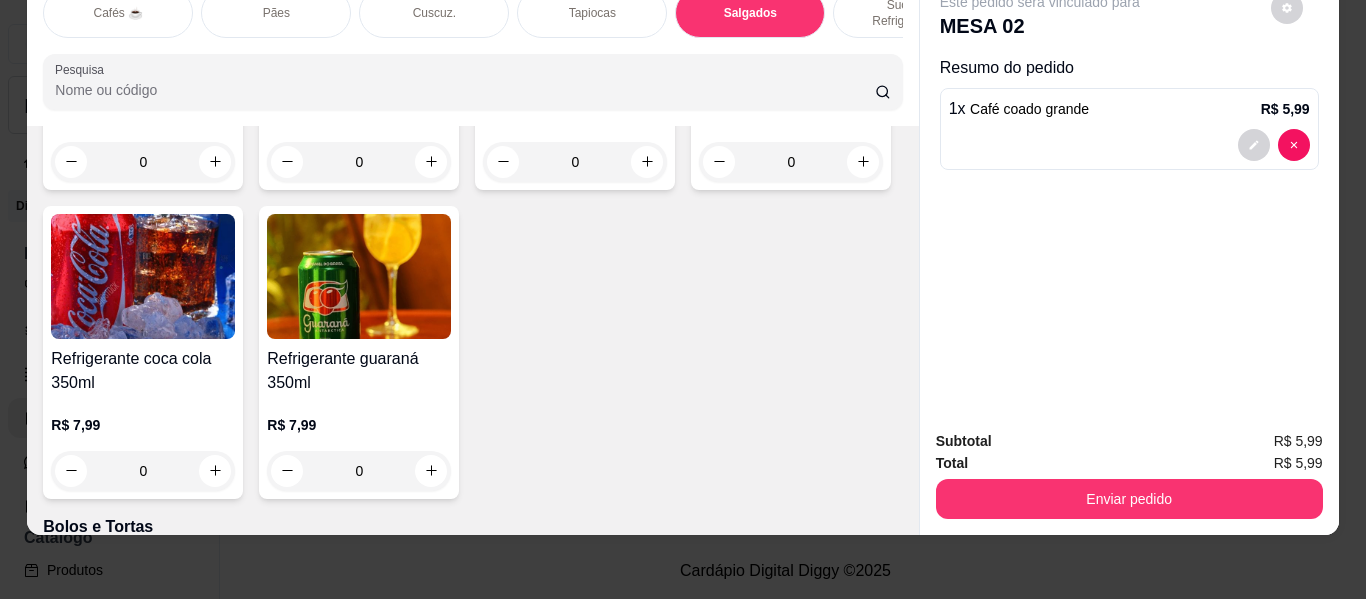 click on "0" at bounding box center (359, -1708) 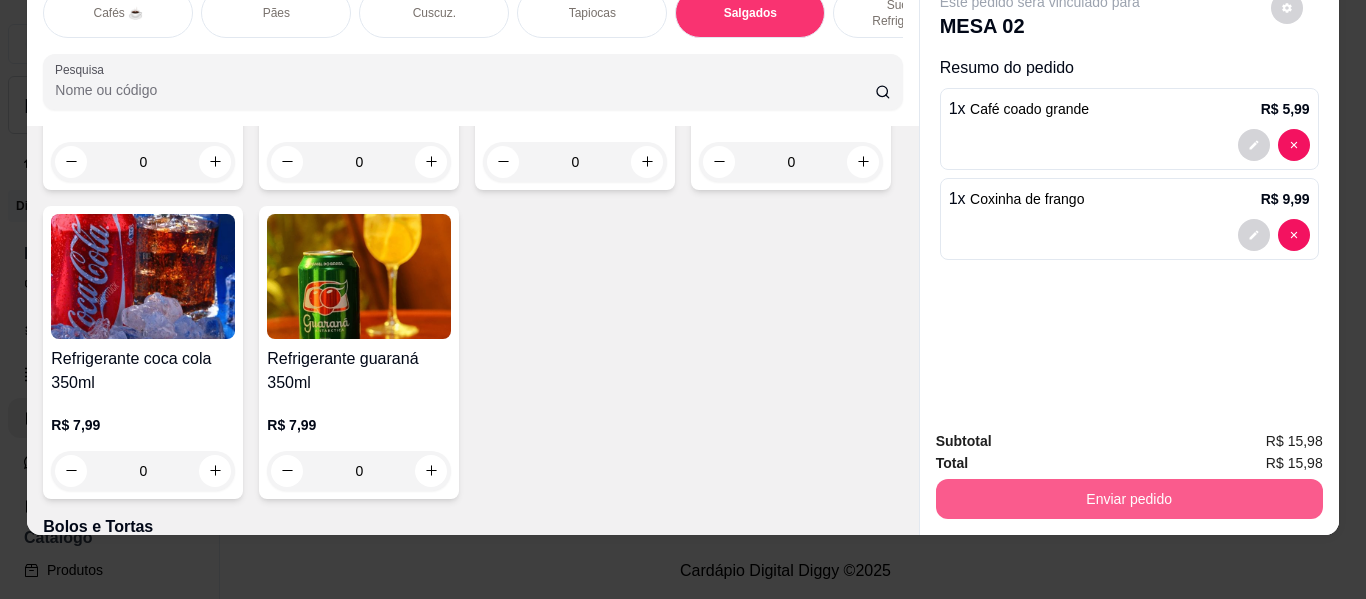click on "Enviar pedido" at bounding box center [1129, 499] 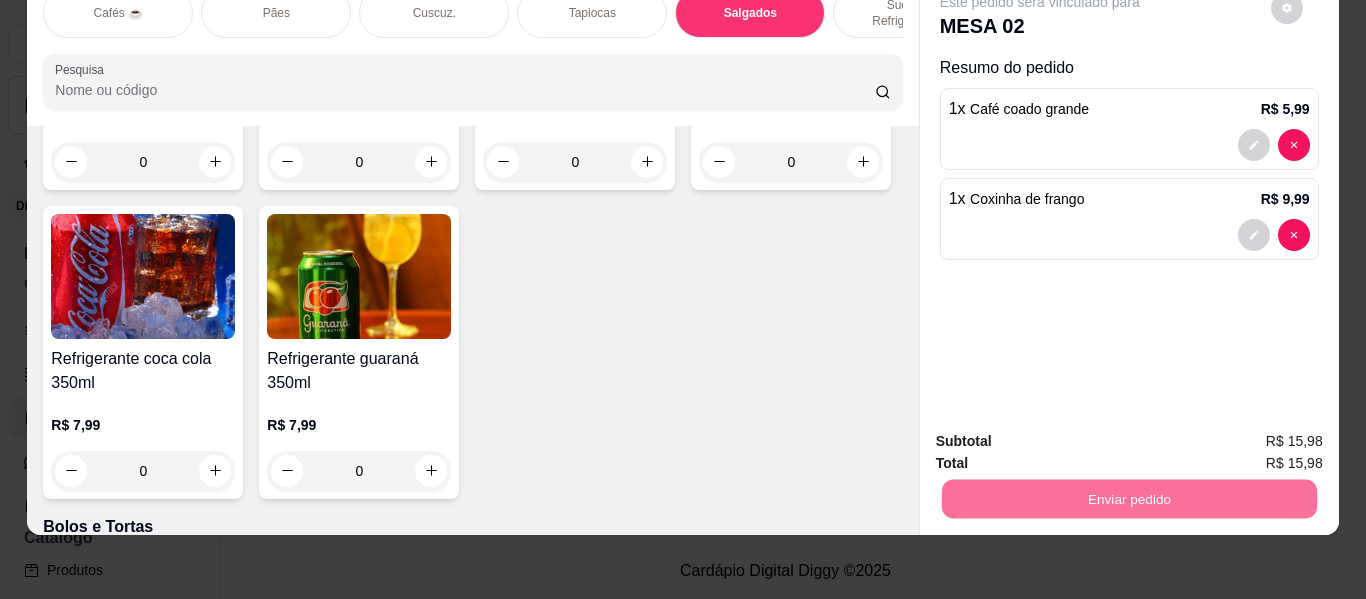 click on "Não registrar e enviar pedido" at bounding box center (1063, 433) 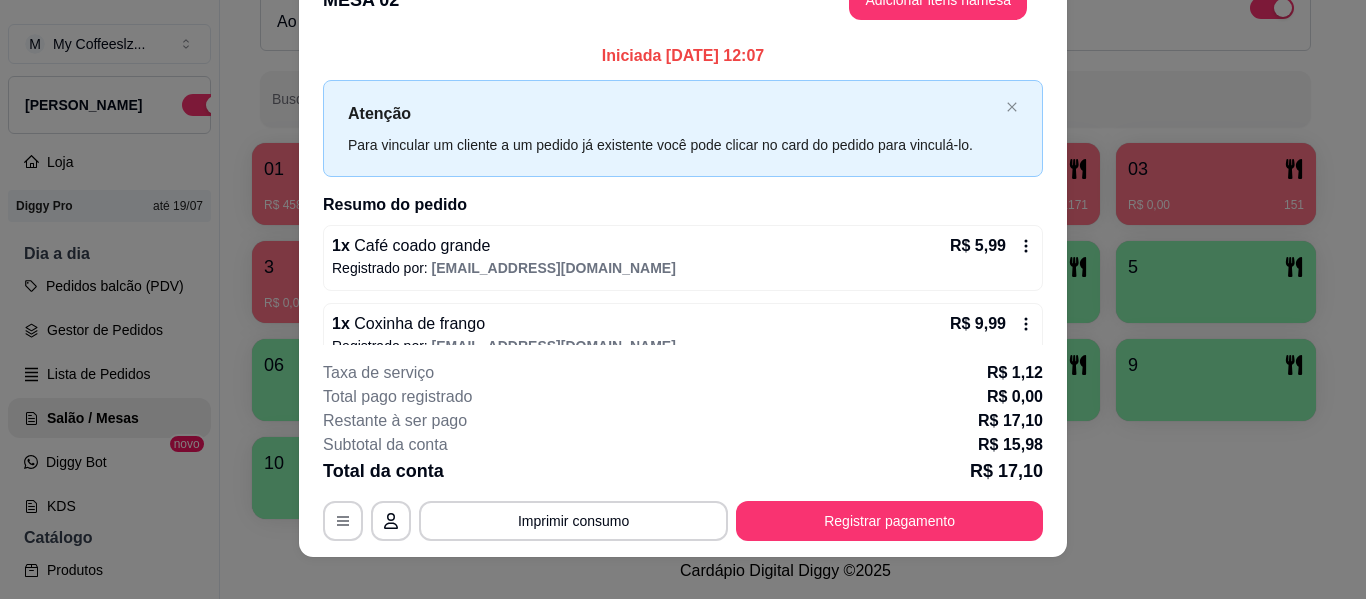 scroll, scrollTop: 61, scrollLeft: 0, axis: vertical 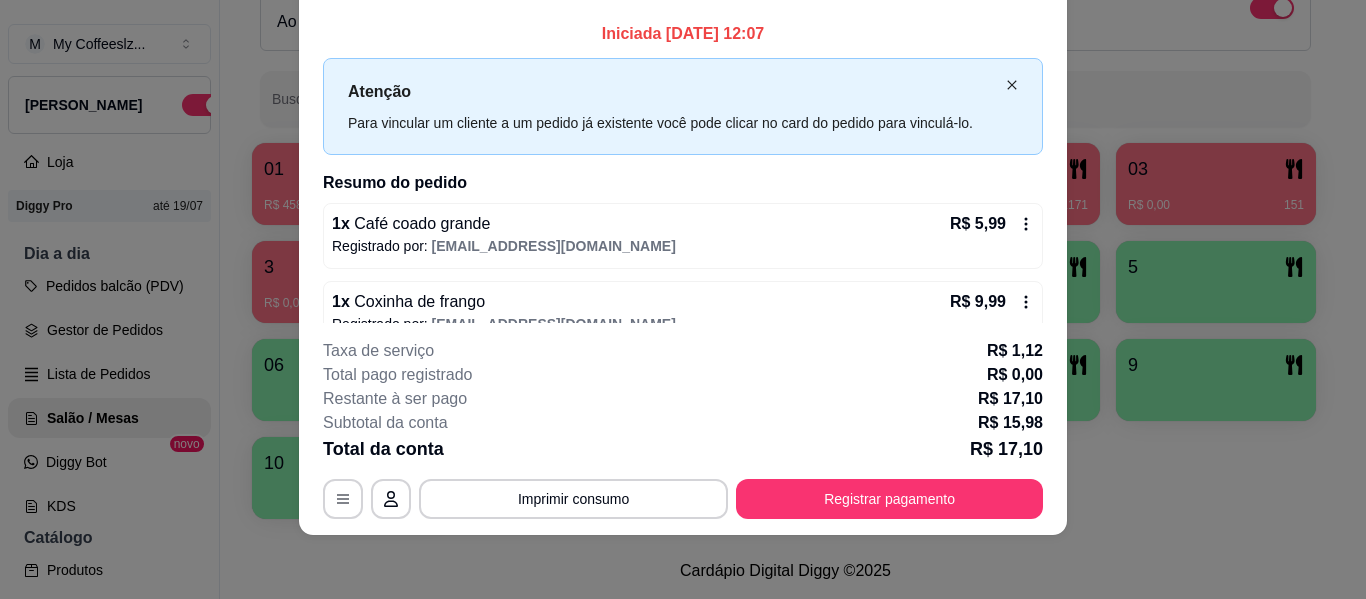 click 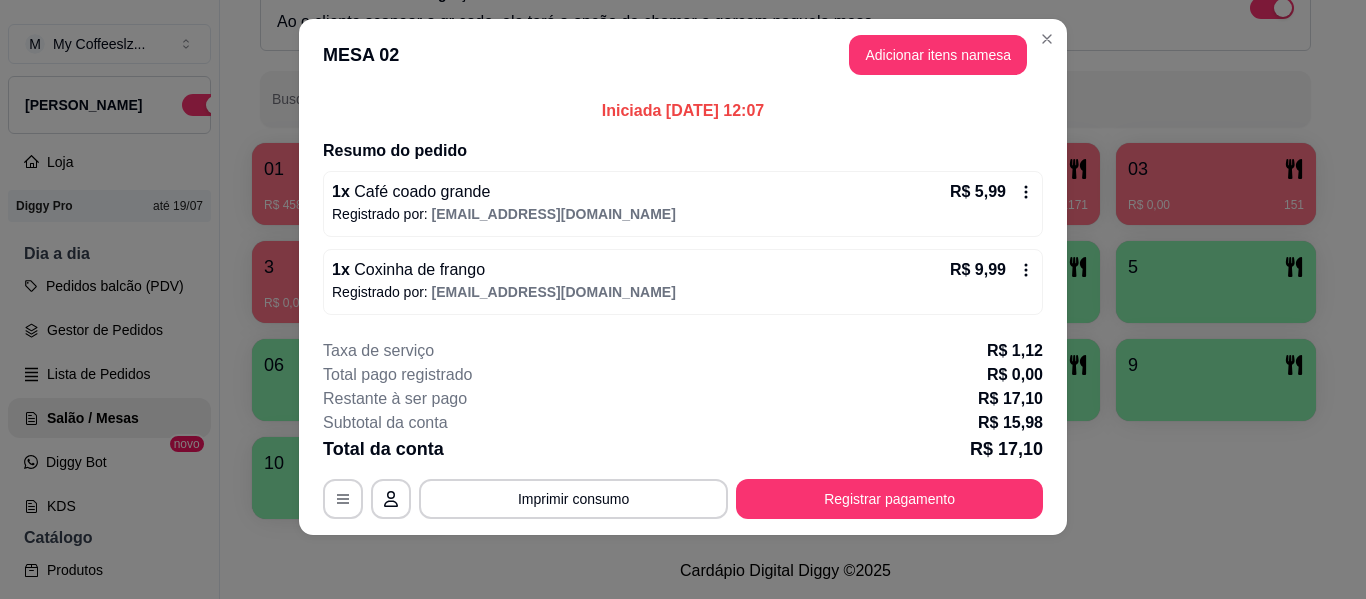 scroll, scrollTop: 23, scrollLeft: 0, axis: vertical 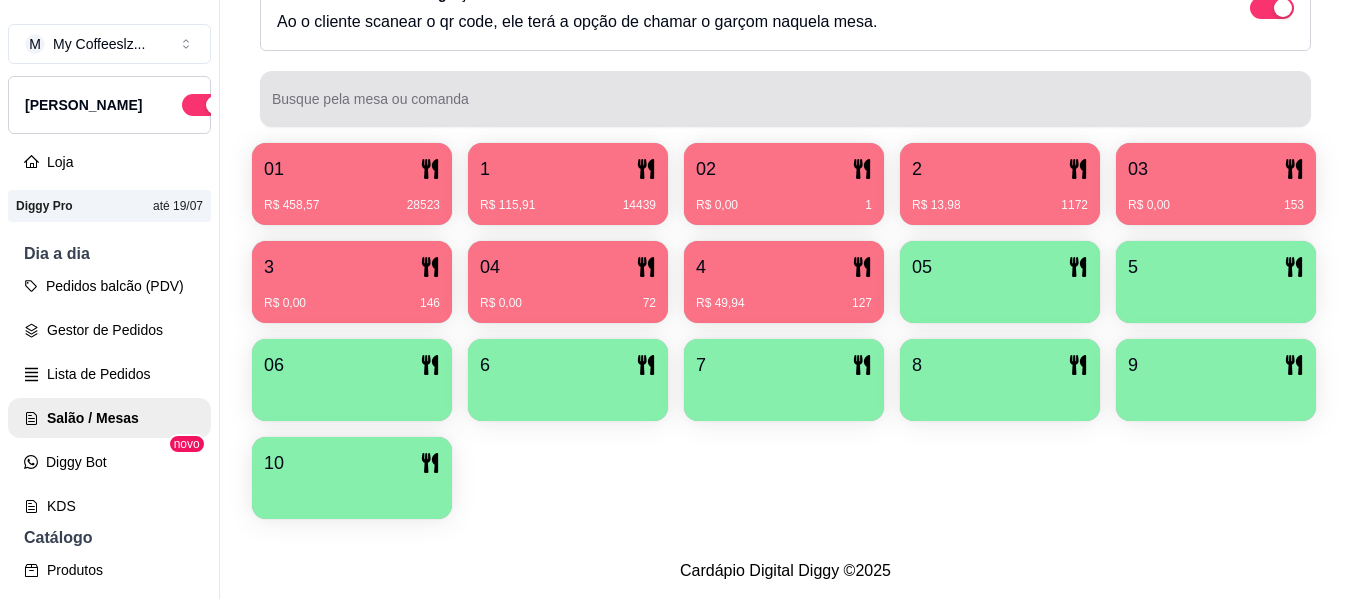 click at bounding box center (785, 99) 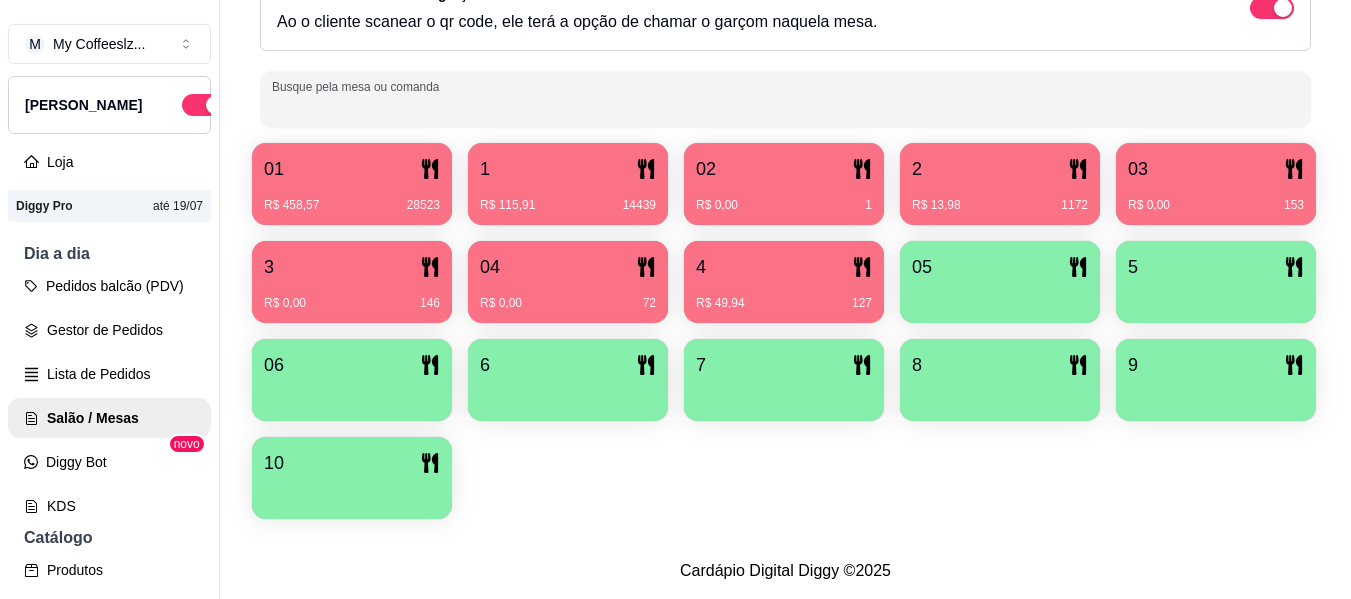 click on "R$ 0,00 1" at bounding box center (784, 198) 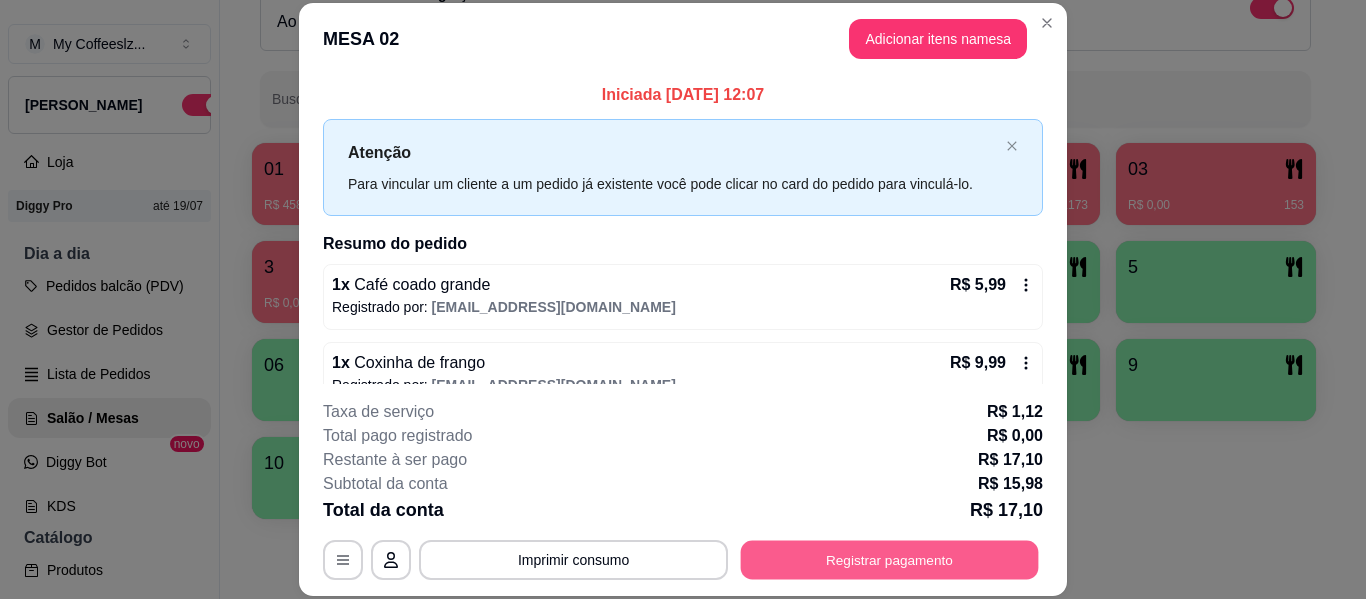 click on "Registrar pagamento" at bounding box center [890, 560] 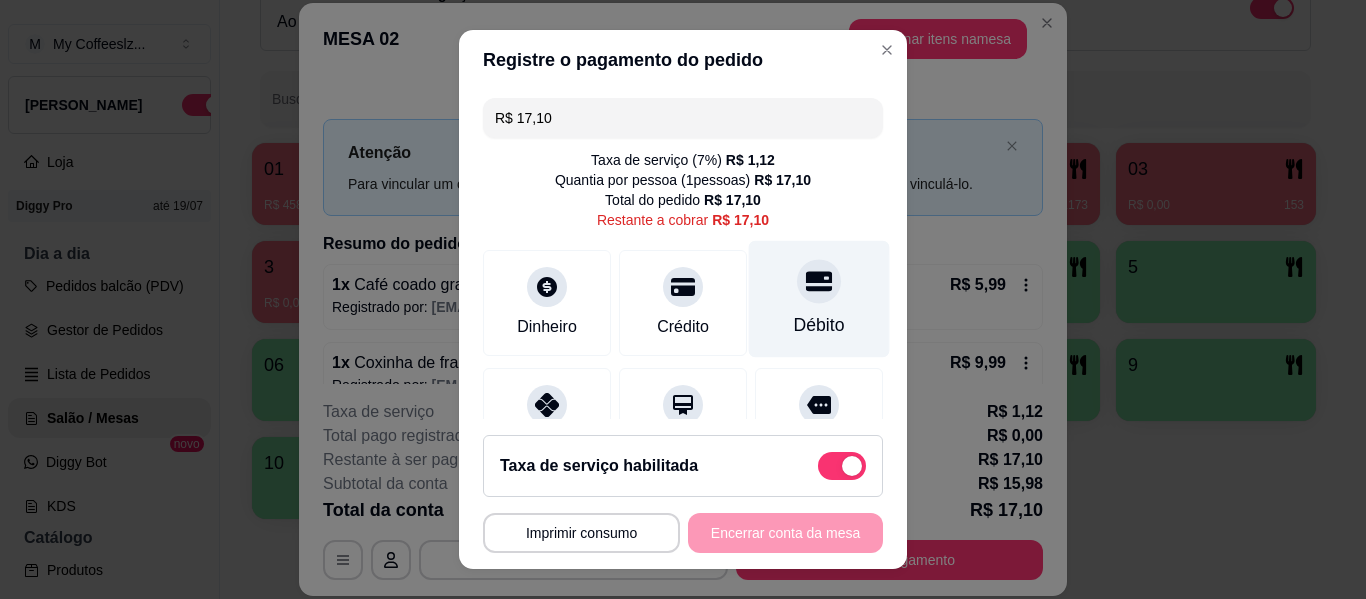 click at bounding box center (819, 281) 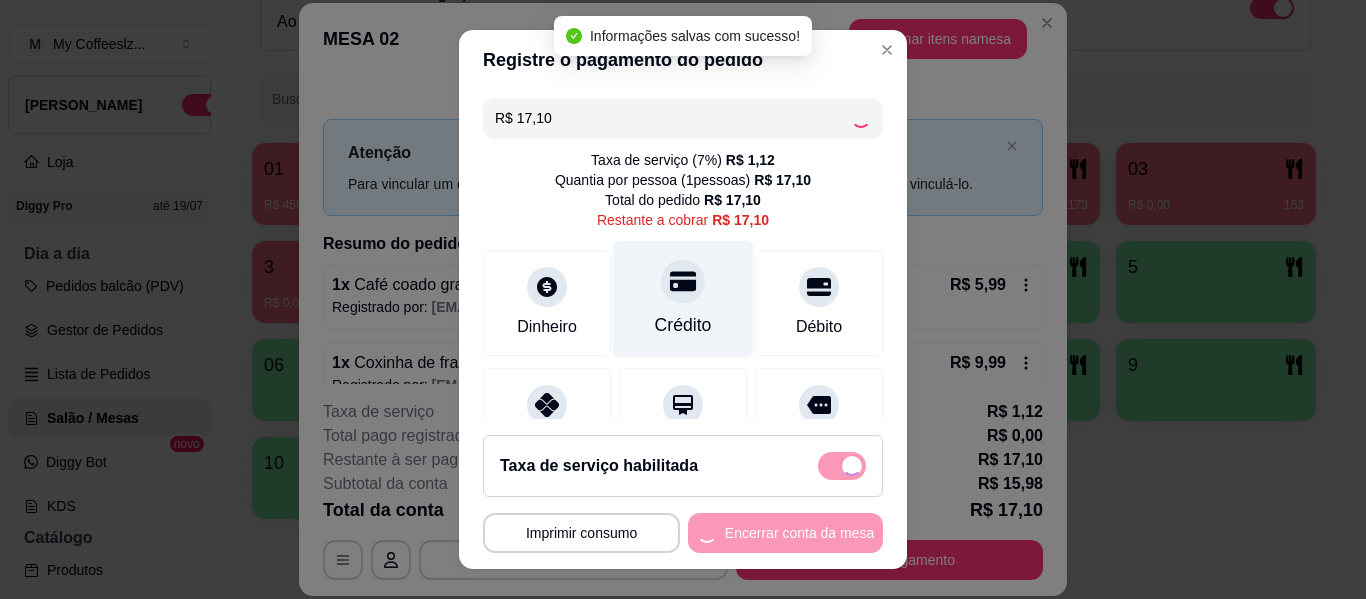 type on "R$ 0,00" 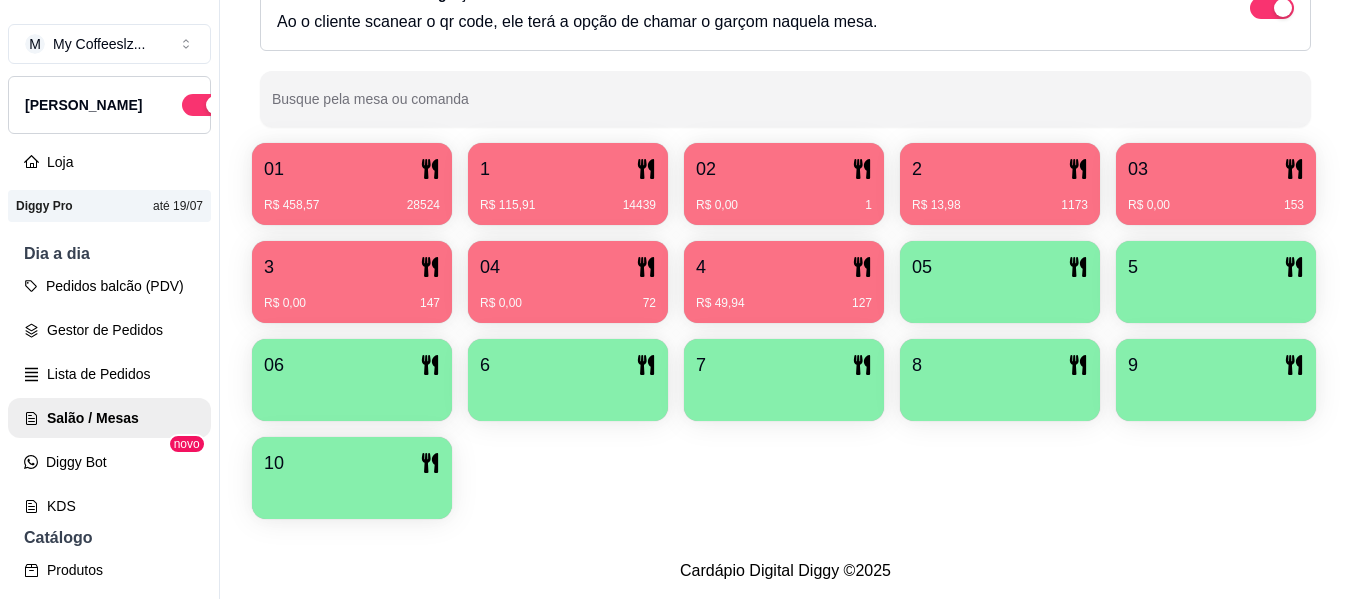 click on "02" at bounding box center [784, 169] 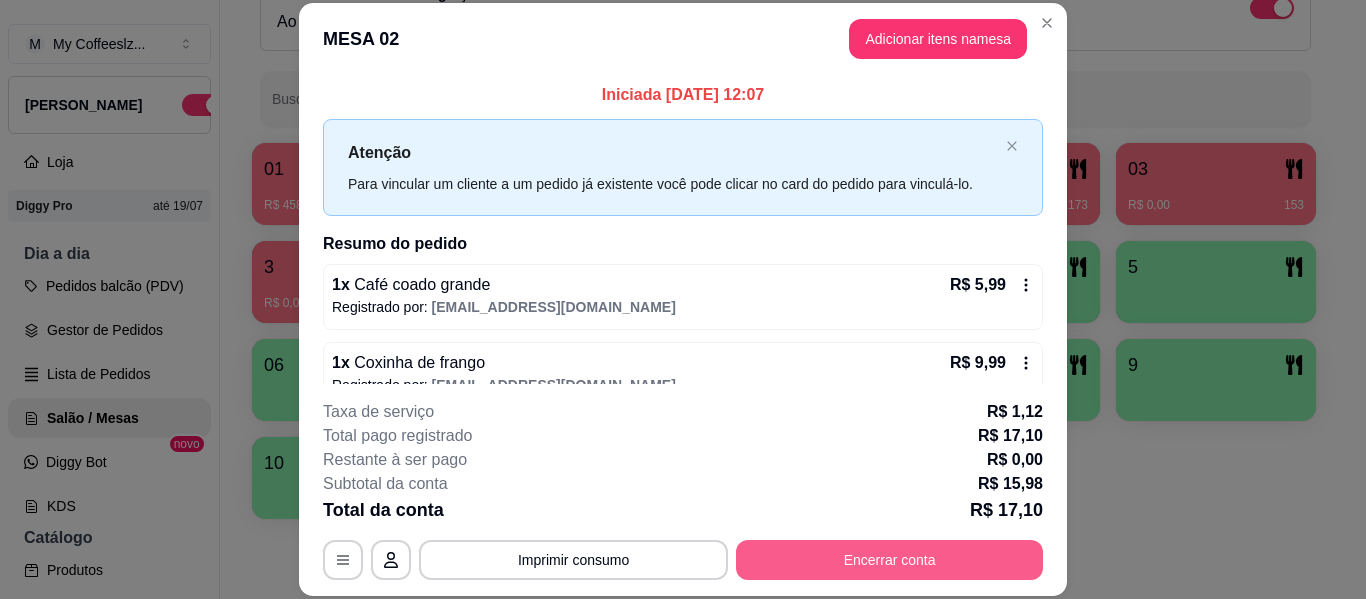 click on "Encerrar conta" at bounding box center (889, 560) 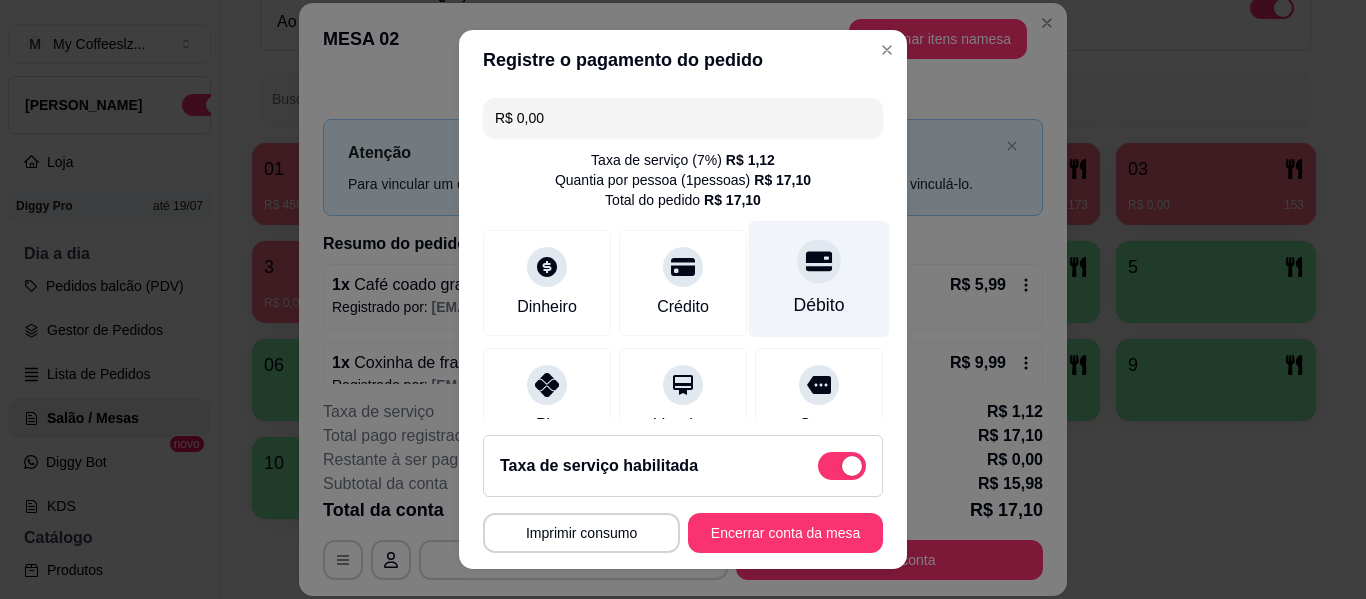 click on "Débito" at bounding box center [819, 305] 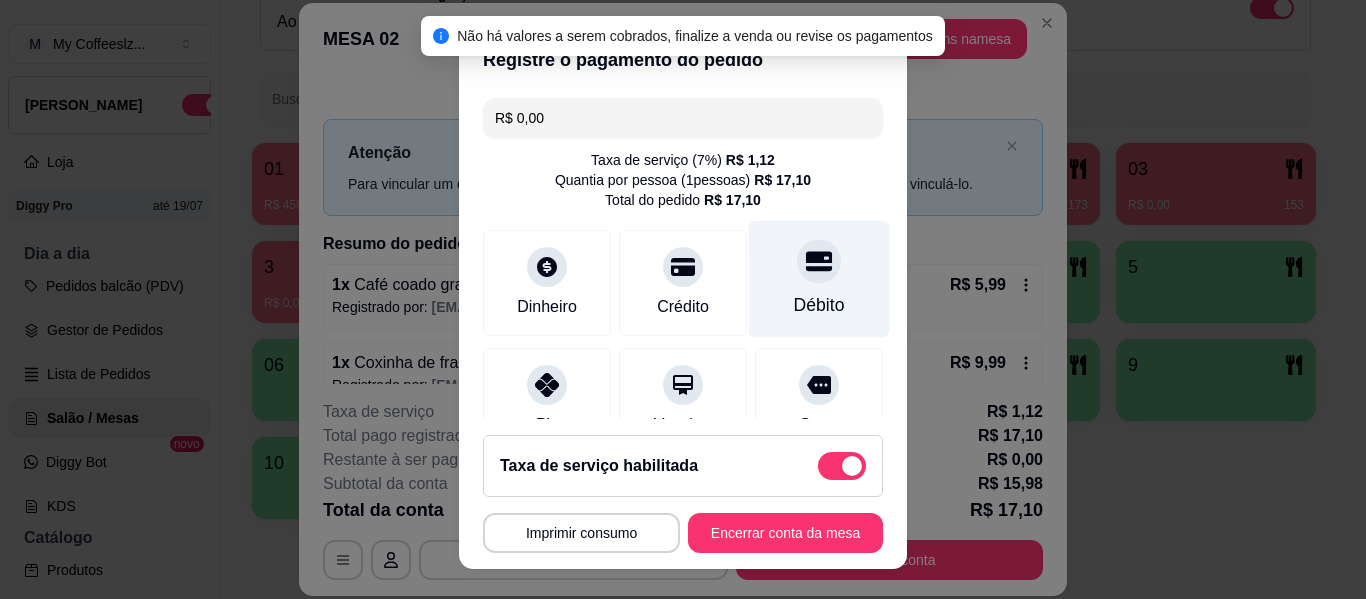 click 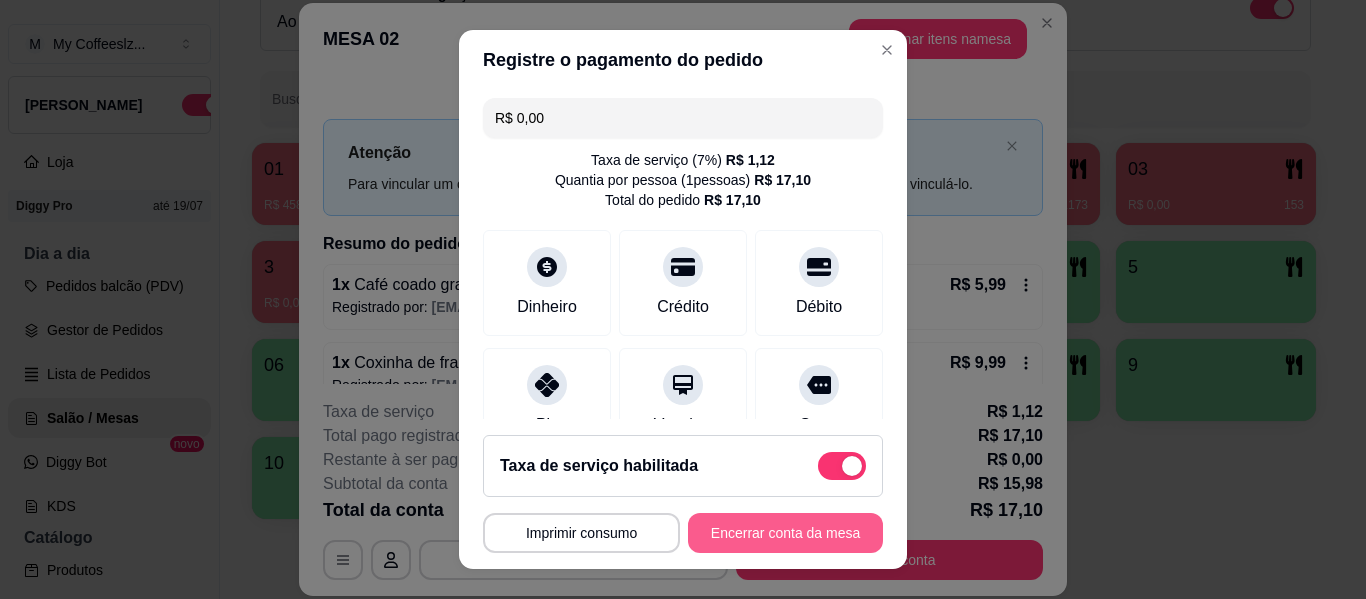 click on "Encerrar conta da mesa" at bounding box center [785, 533] 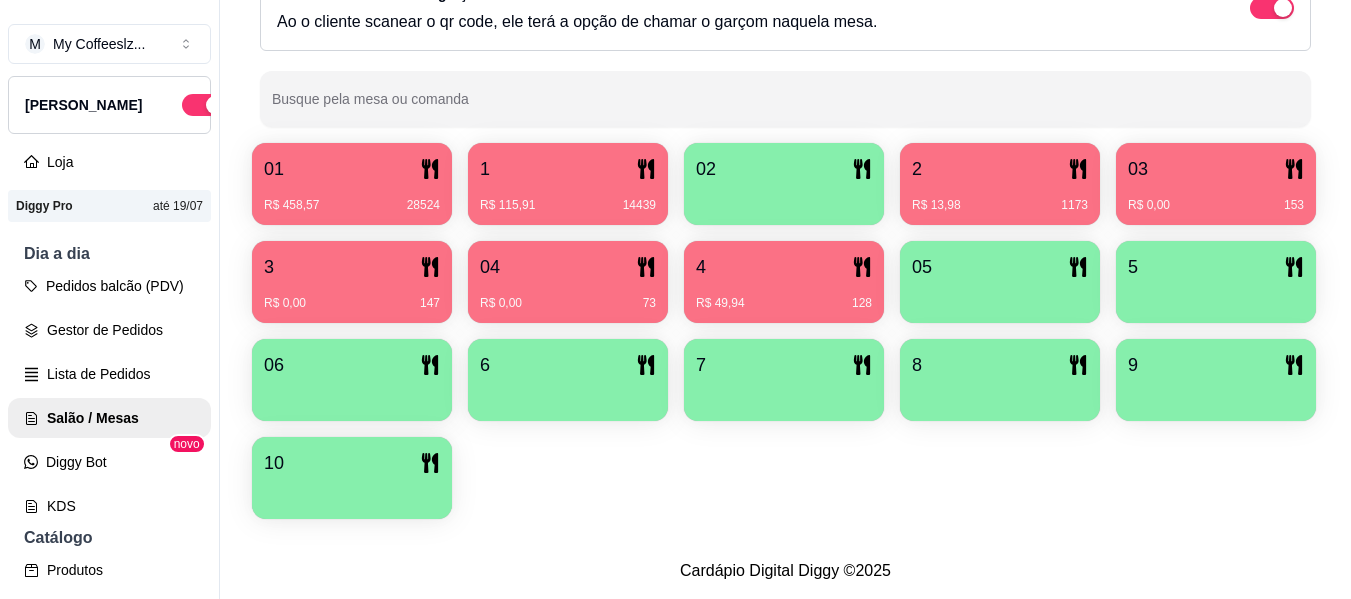 click on "R$ 49,94 128" at bounding box center (784, 296) 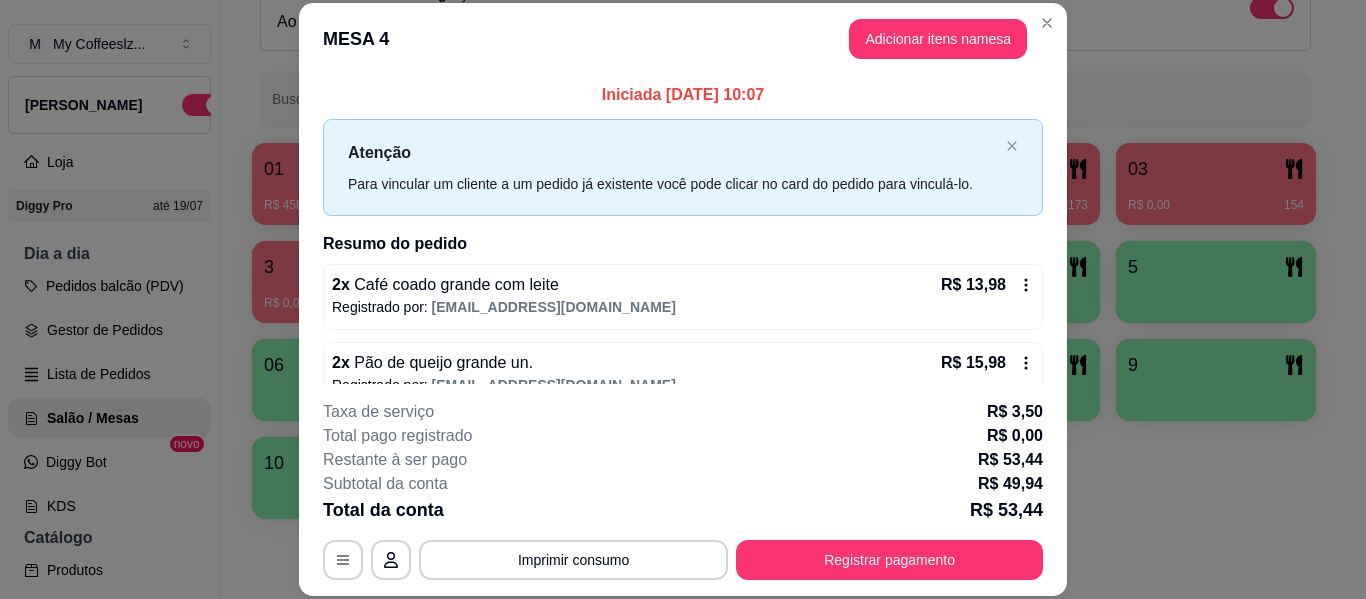 scroll, scrollTop: 110, scrollLeft: 0, axis: vertical 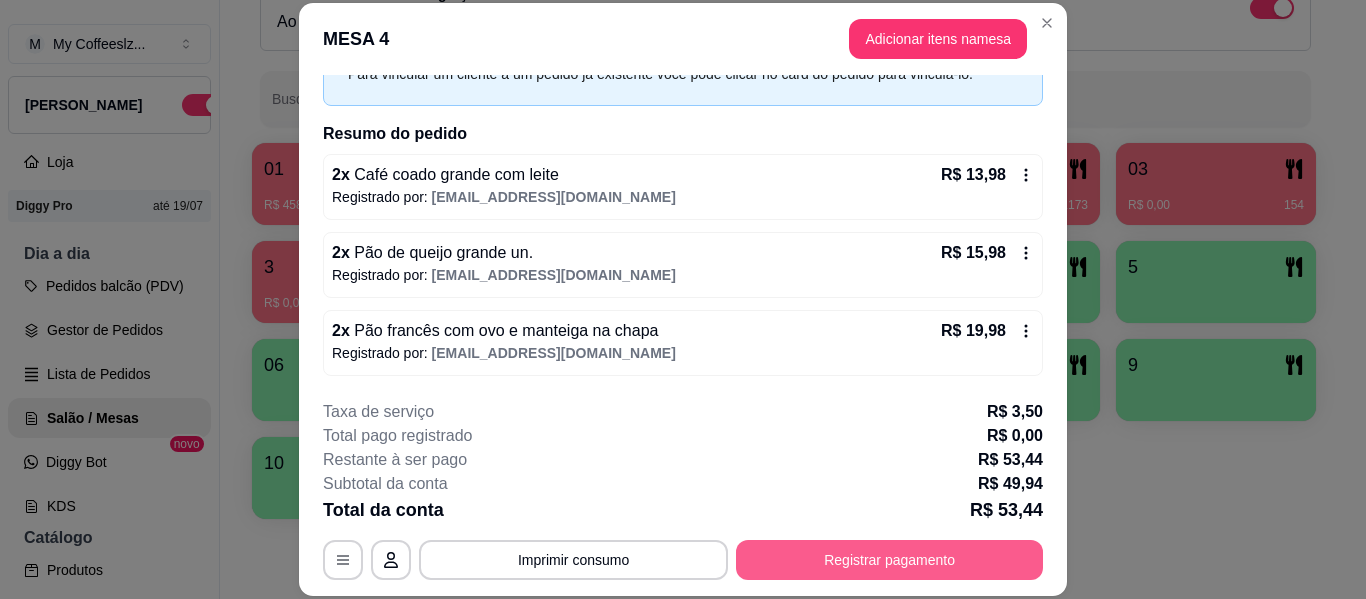click on "Registrar pagamento" at bounding box center [889, 560] 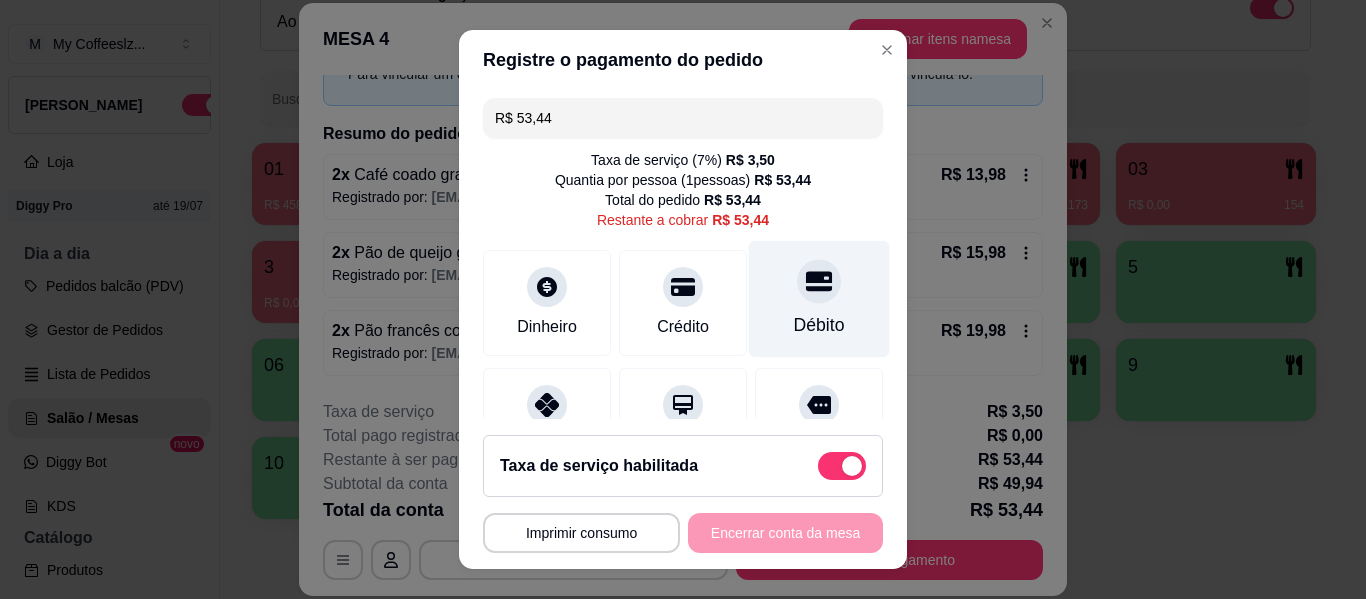 click on "Débito" at bounding box center (819, 299) 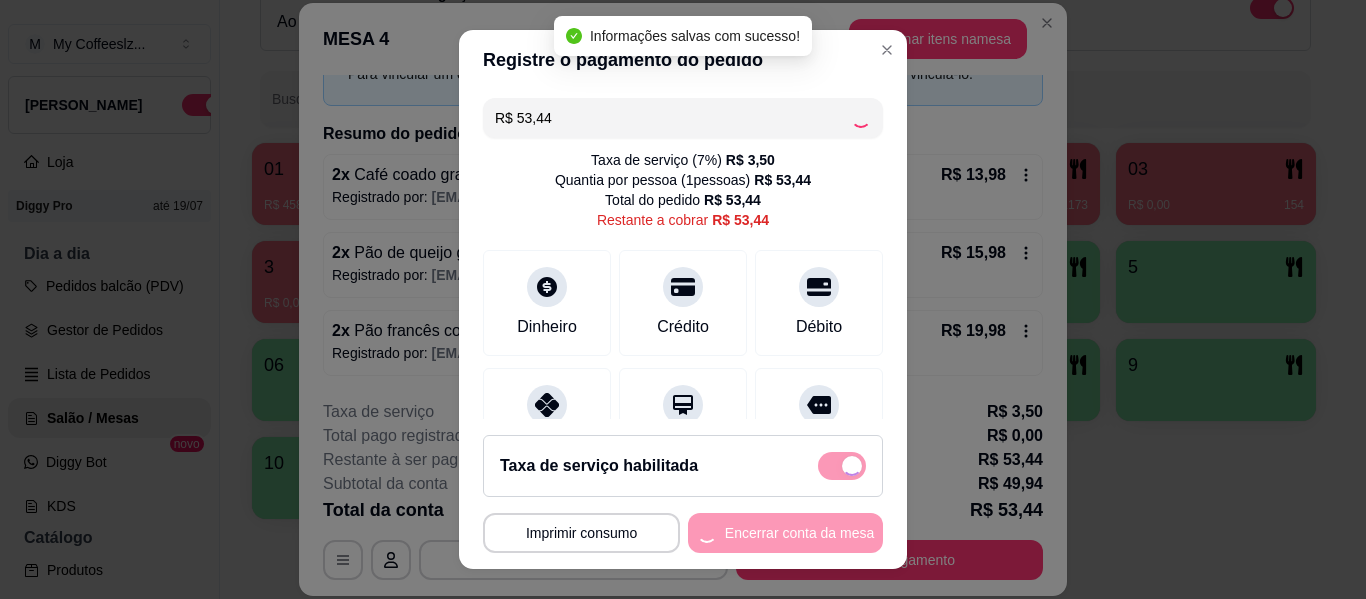 type on "R$ 0,00" 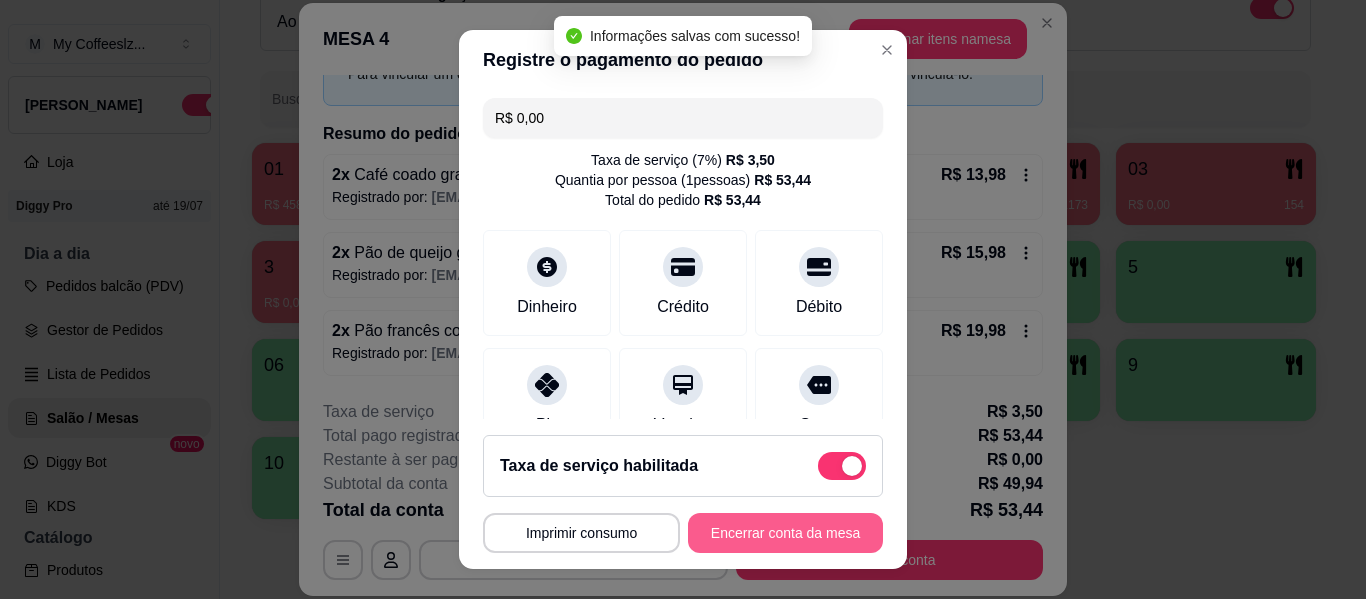 click on "Encerrar conta da mesa" at bounding box center [785, 533] 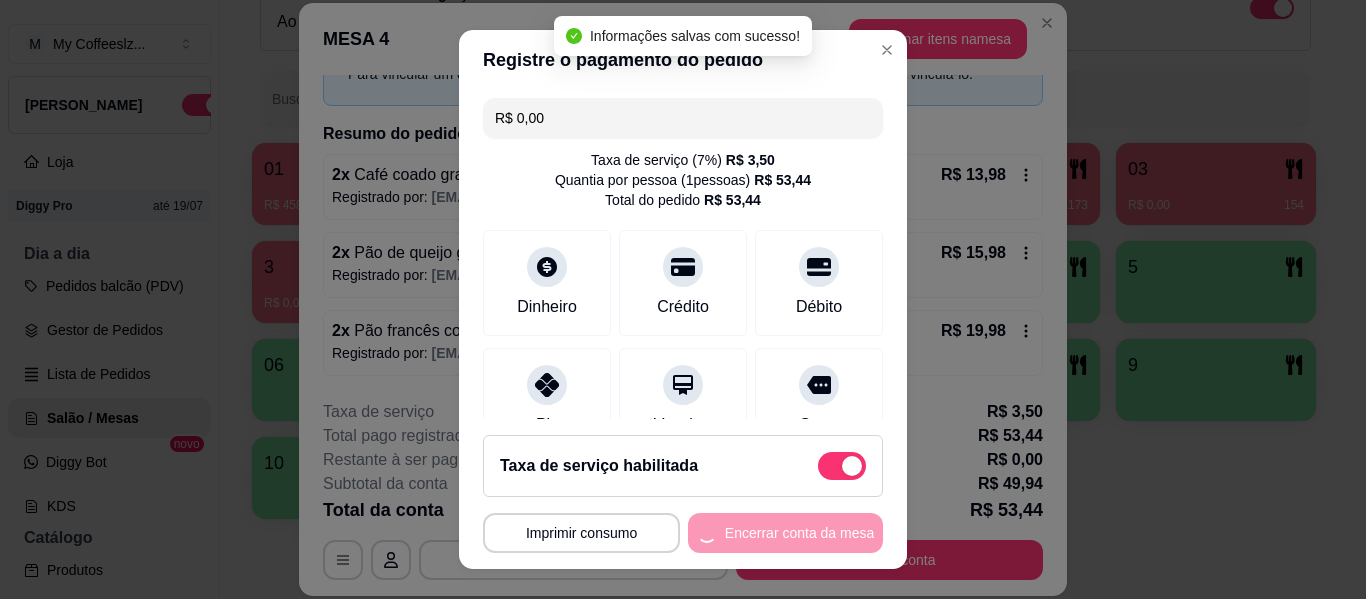 scroll, scrollTop: 0, scrollLeft: 0, axis: both 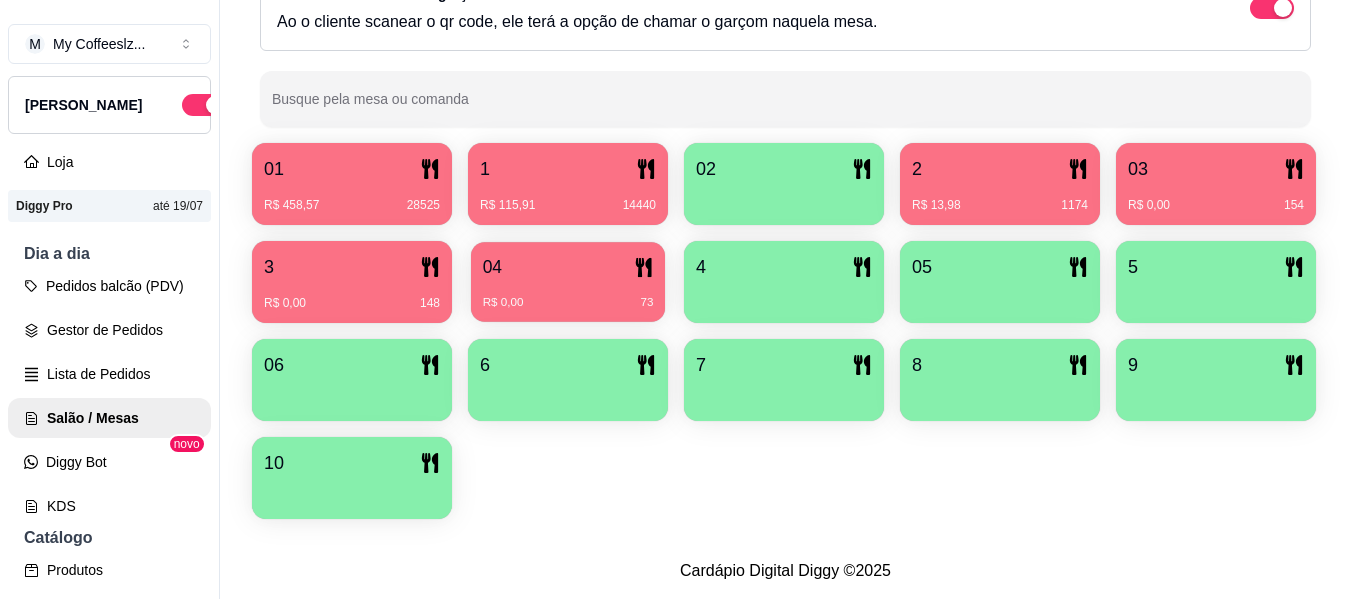 click on "R$ 0,00 73" at bounding box center (568, 303) 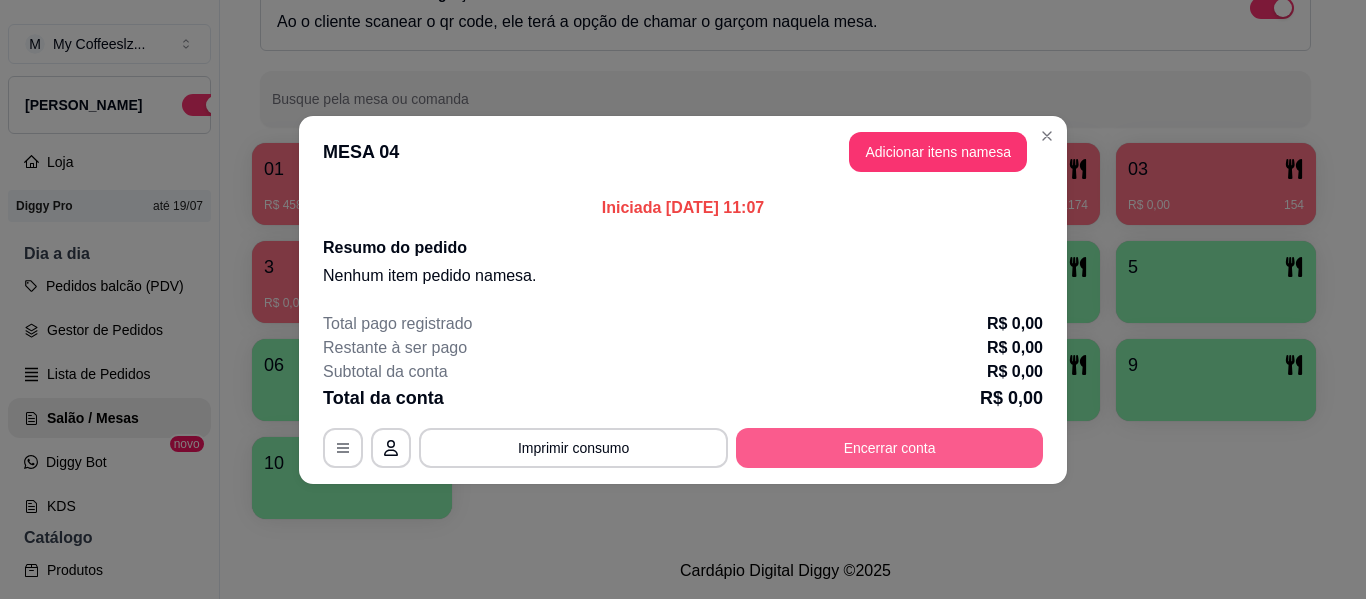 click on "Encerrar conta" at bounding box center (889, 448) 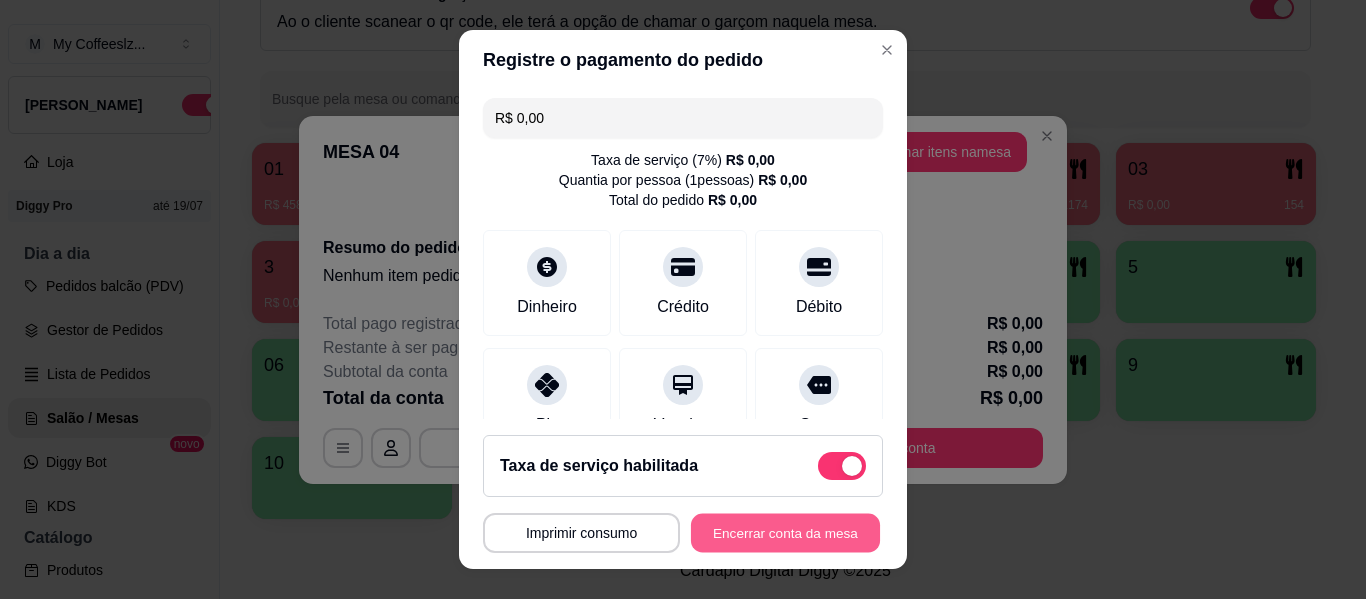 click on "Encerrar conta da mesa" at bounding box center [785, 533] 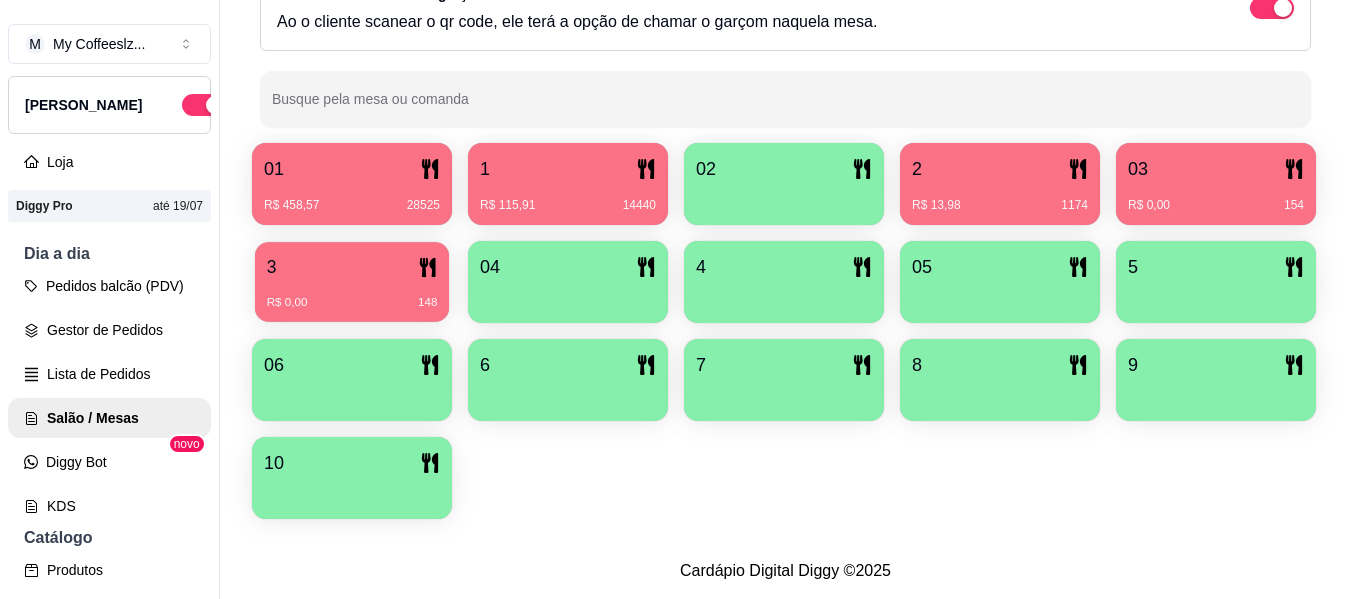 click on "R$ 0,00 148" at bounding box center [352, 295] 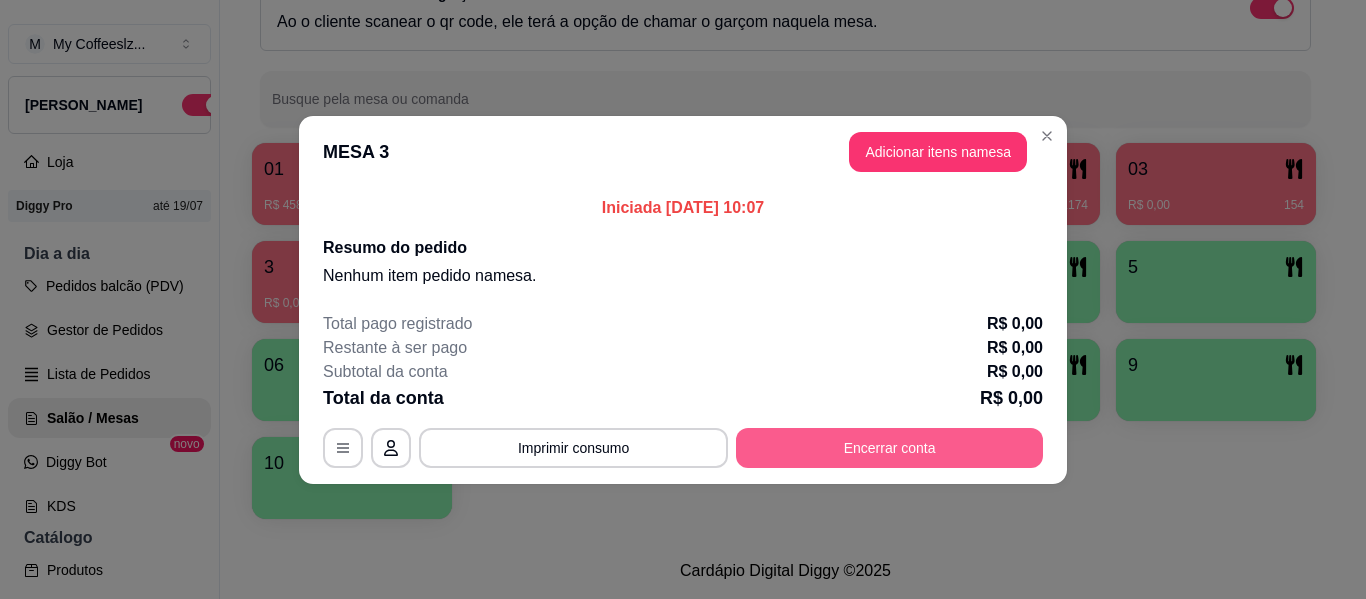 click on "Encerrar conta" at bounding box center [889, 448] 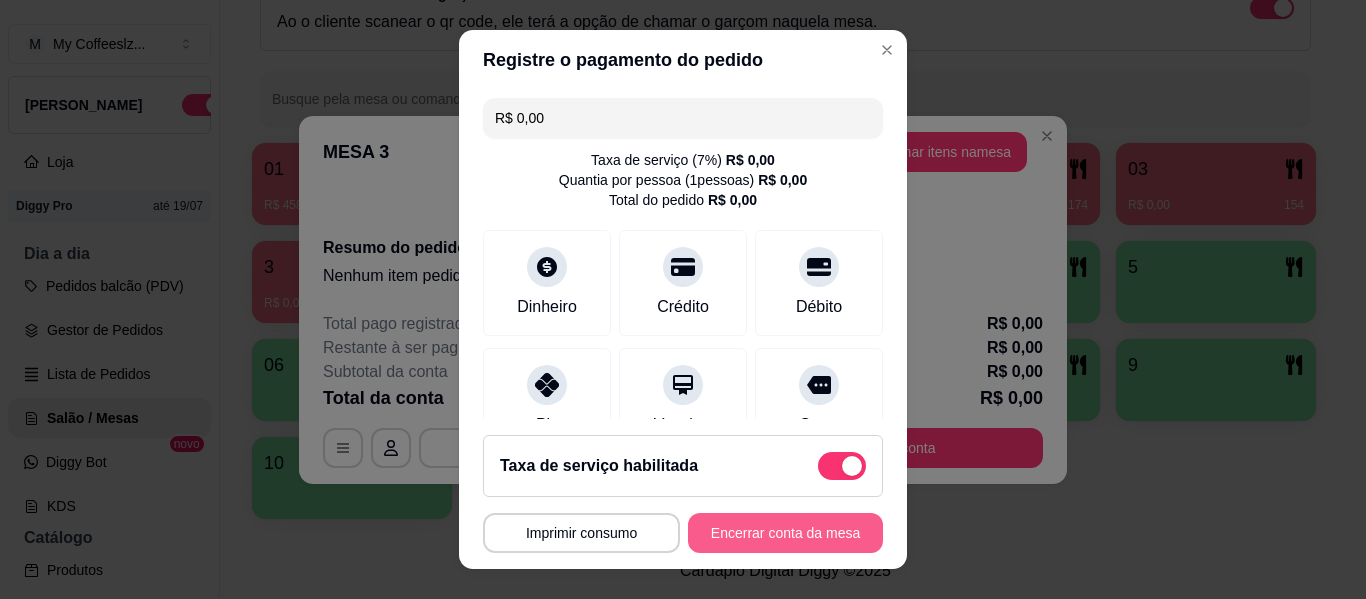 click on "Encerrar conta da mesa" at bounding box center (785, 533) 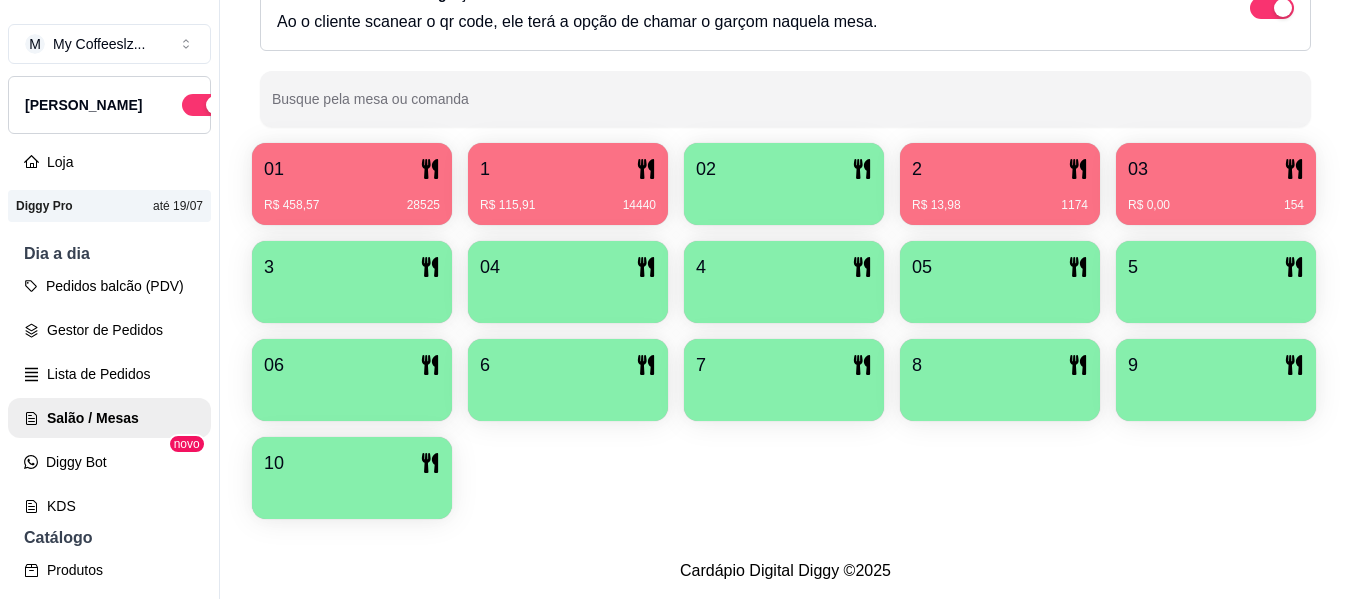 click on "R$ 0,00 154" at bounding box center [1216, 205] 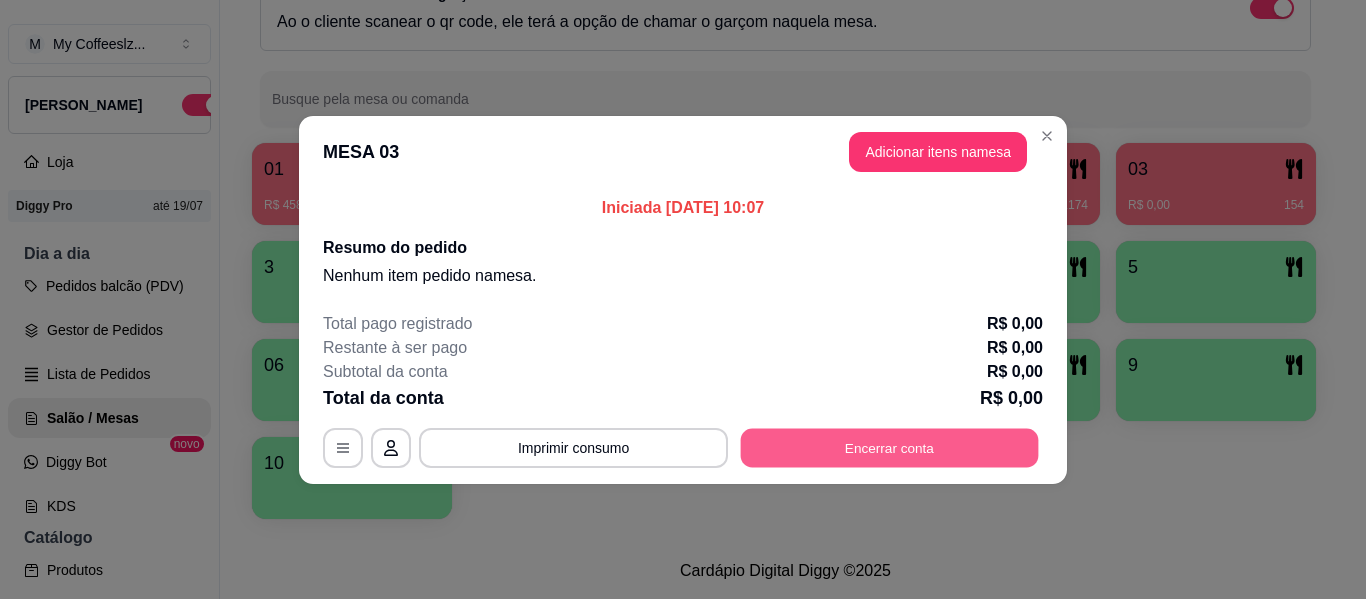 click on "Encerrar conta" at bounding box center (890, 447) 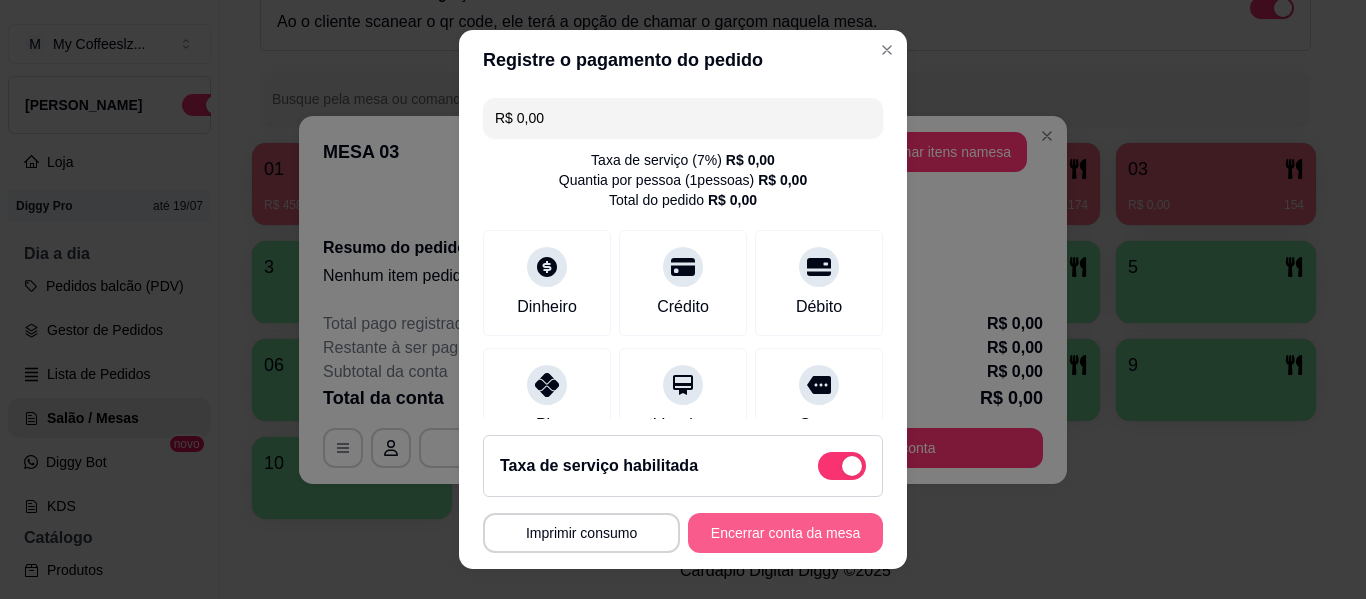 click on "Encerrar conta da mesa" at bounding box center (785, 533) 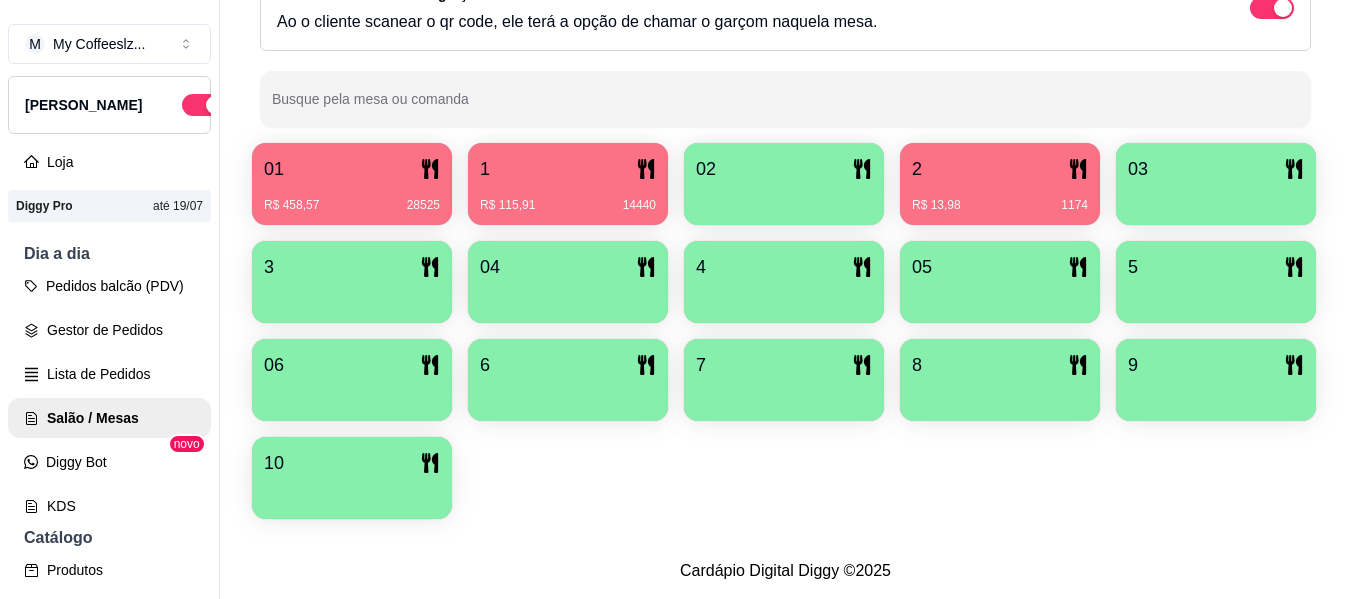 click on "R$ 13,98 1174" at bounding box center (1000, 198) 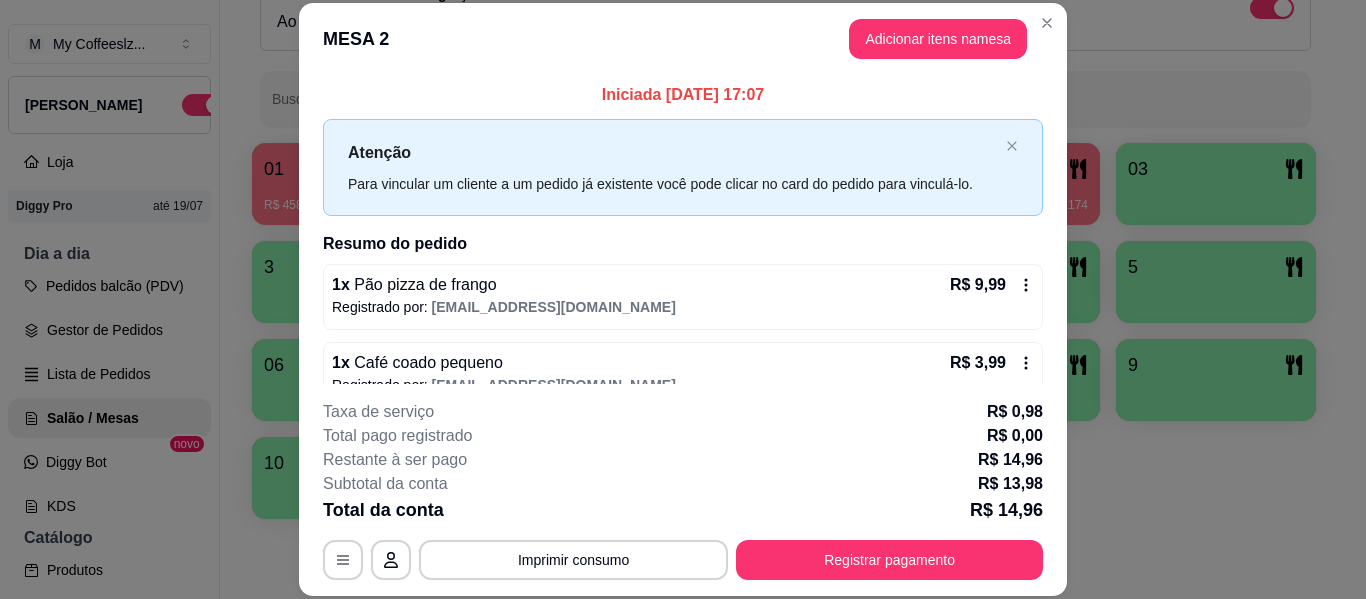 scroll, scrollTop: 32, scrollLeft: 0, axis: vertical 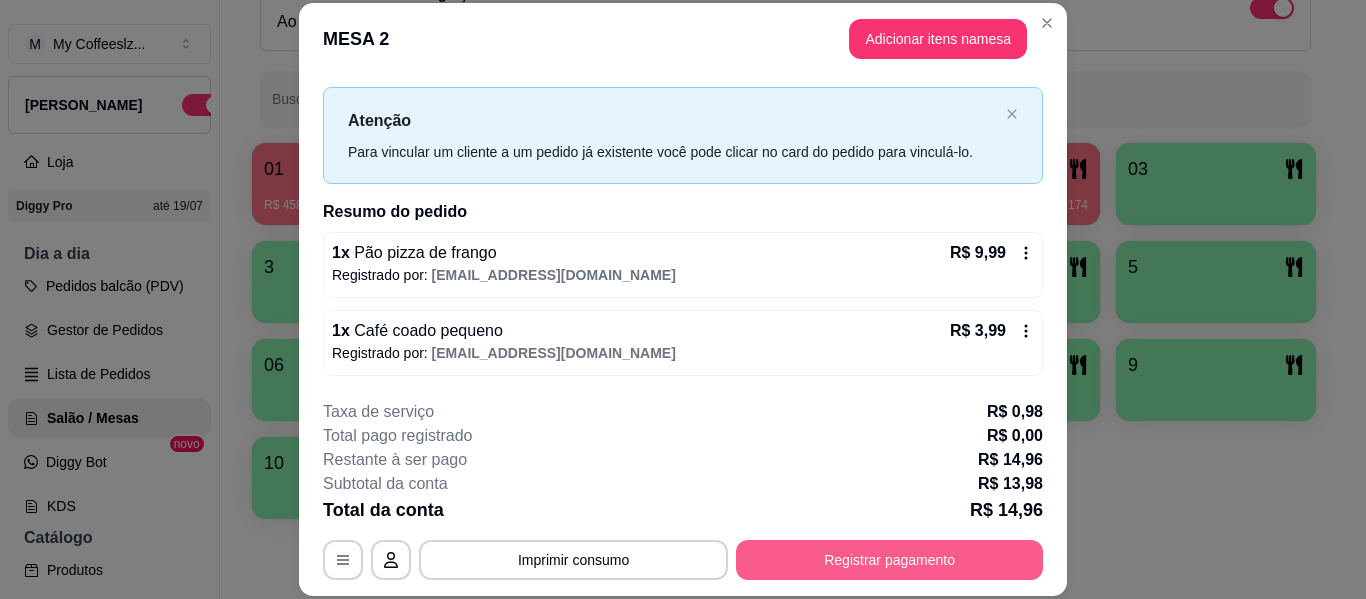 click on "Registrar pagamento" at bounding box center [889, 560] 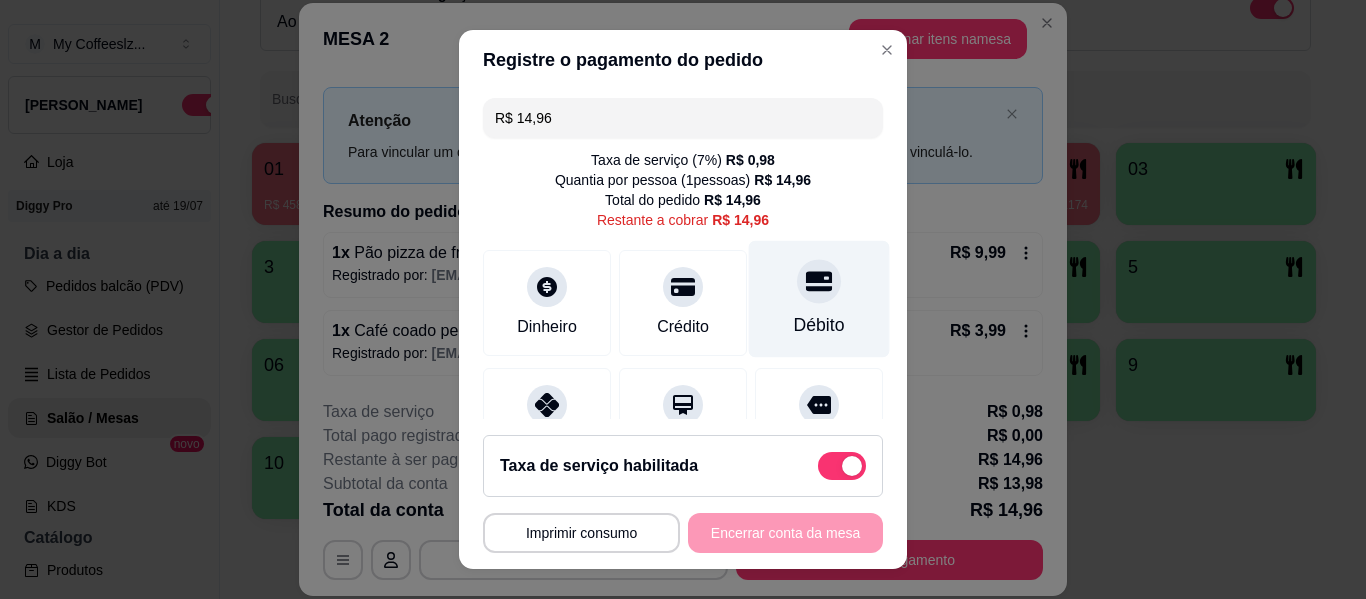 click on "Débito" at bounding box center (819, 299) 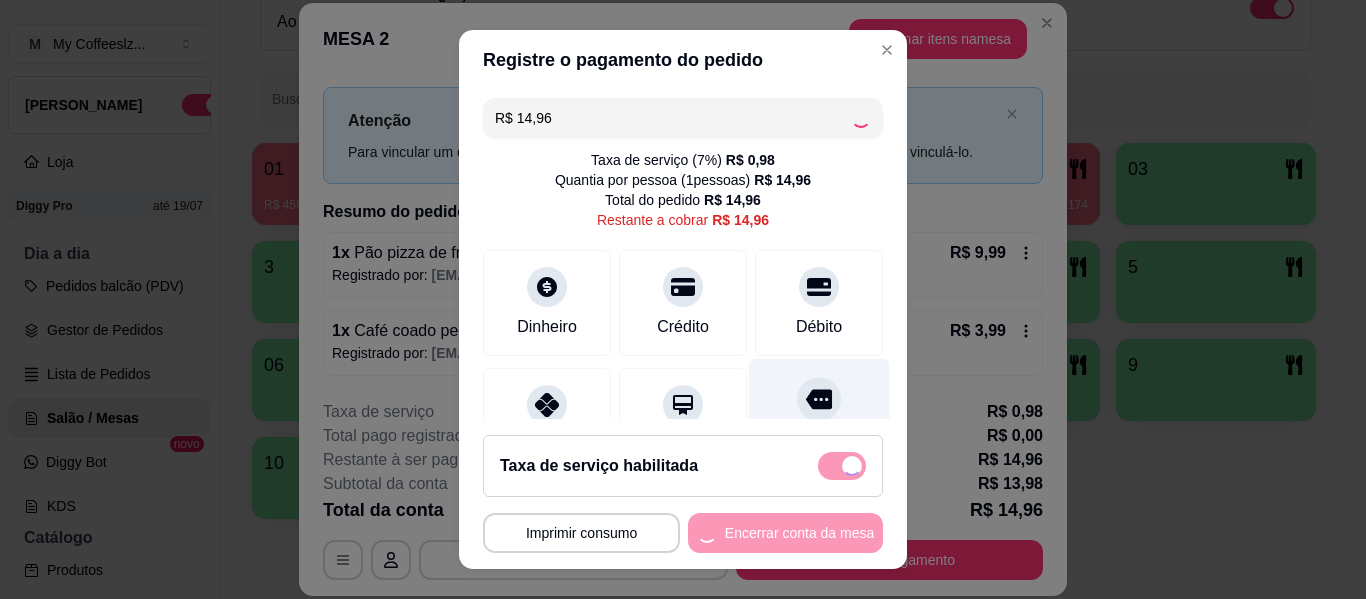 type on "R$ 0,00" 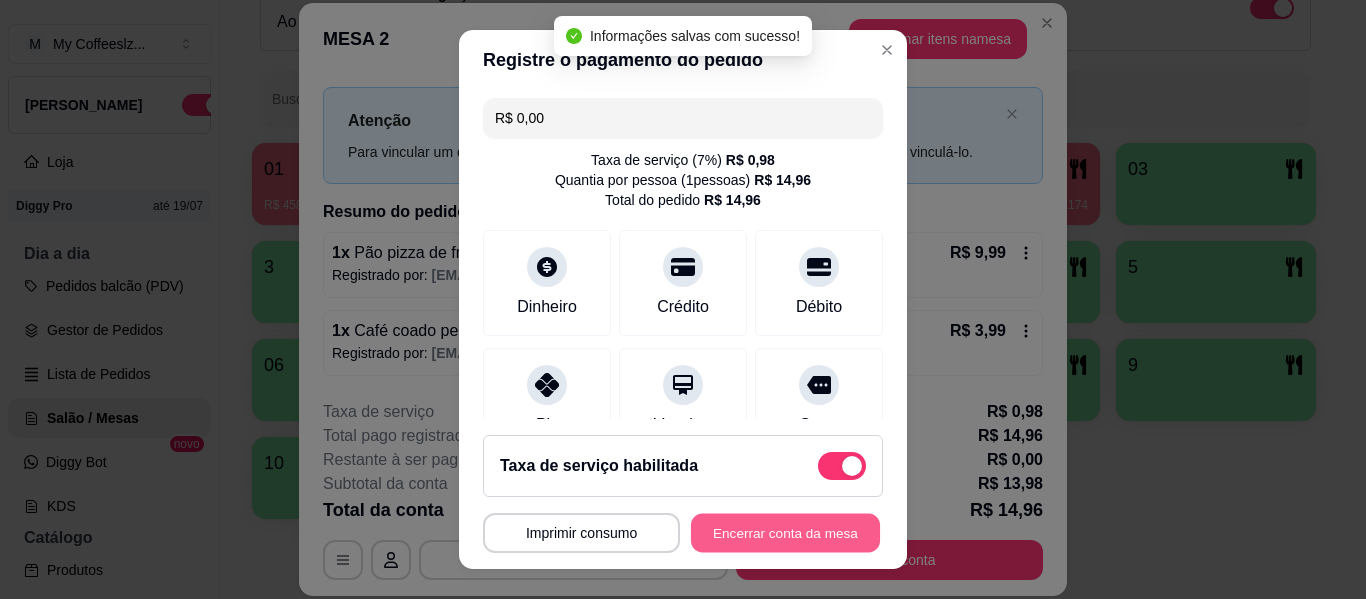 click on "Encerrar conta da mesa" at bounding box center [785, 533] 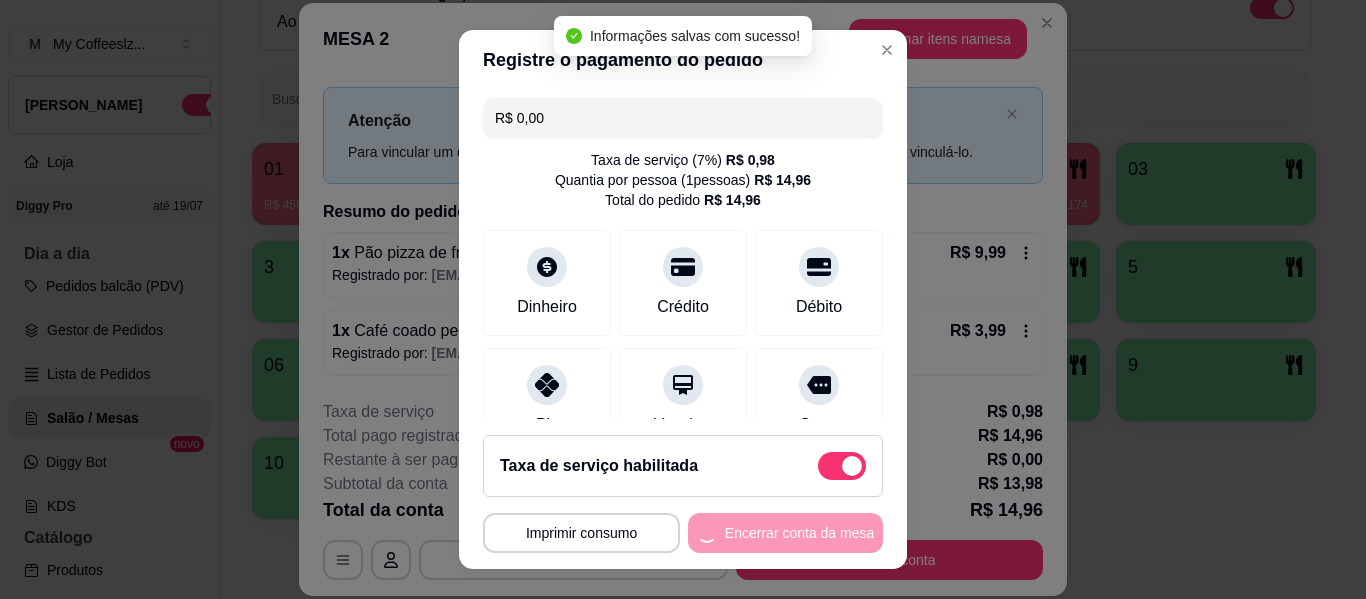scroll, scrollTop: 0, scrollLeft: 0, axis: both 